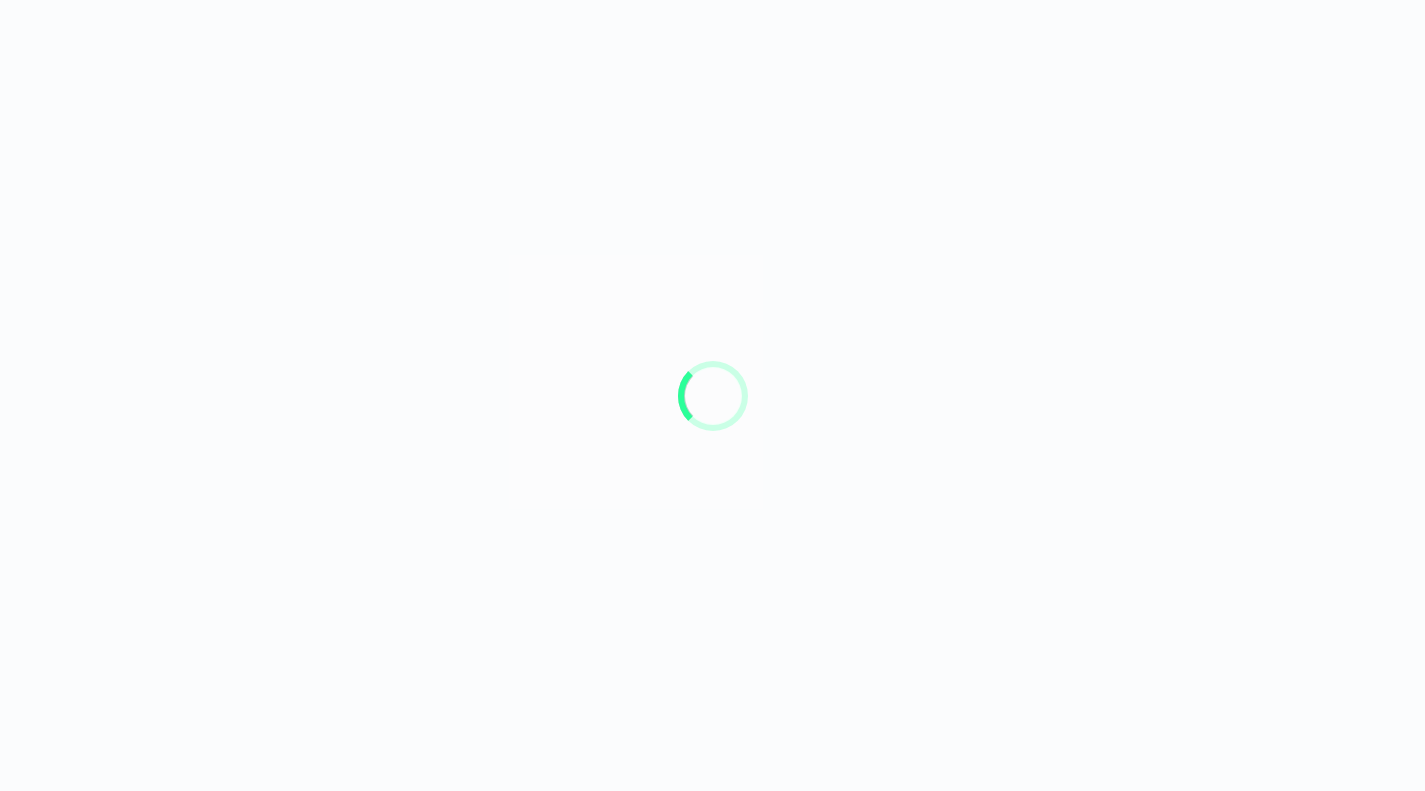 scroll, scrollTop: 0, scrollLeft: 0, axis: both 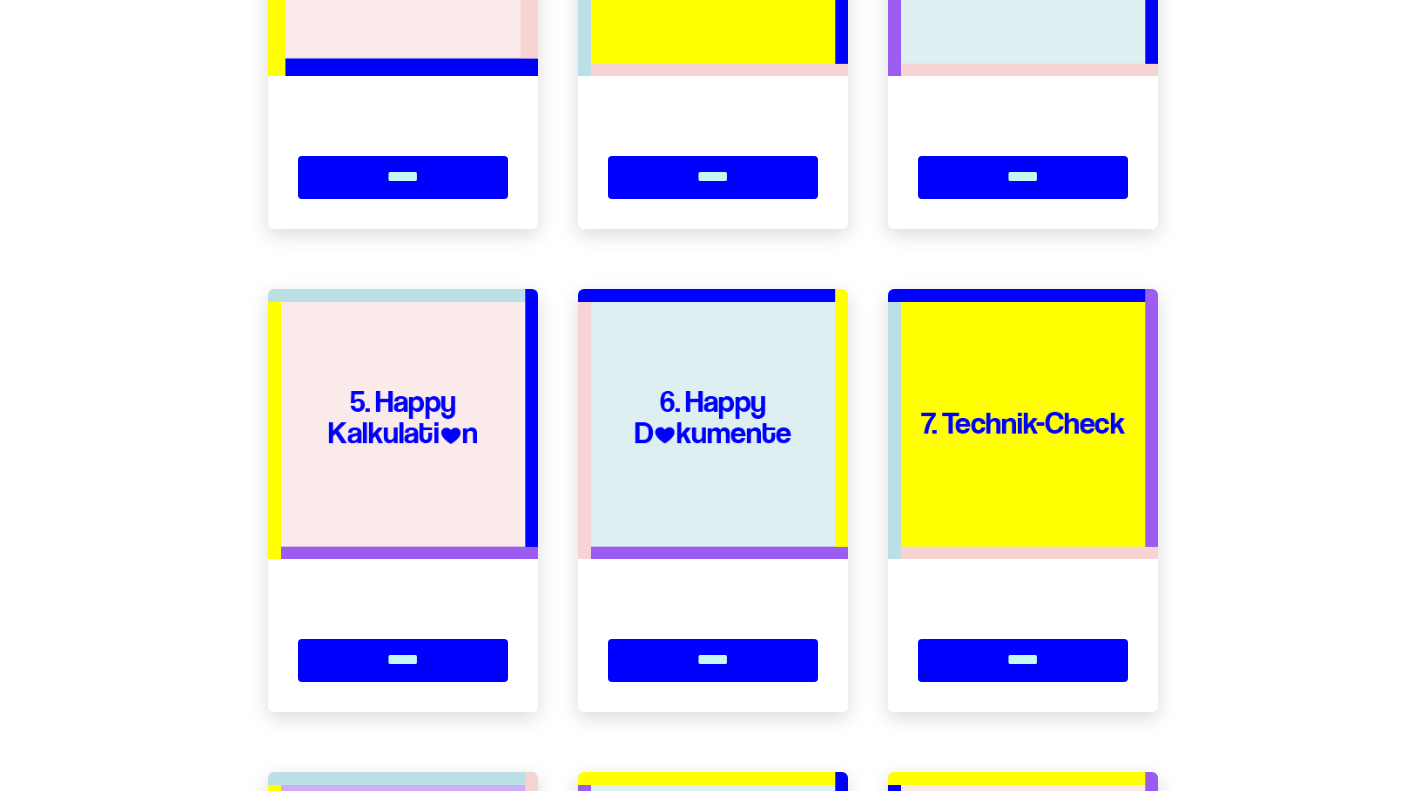 click at bounding box center (403, 424) 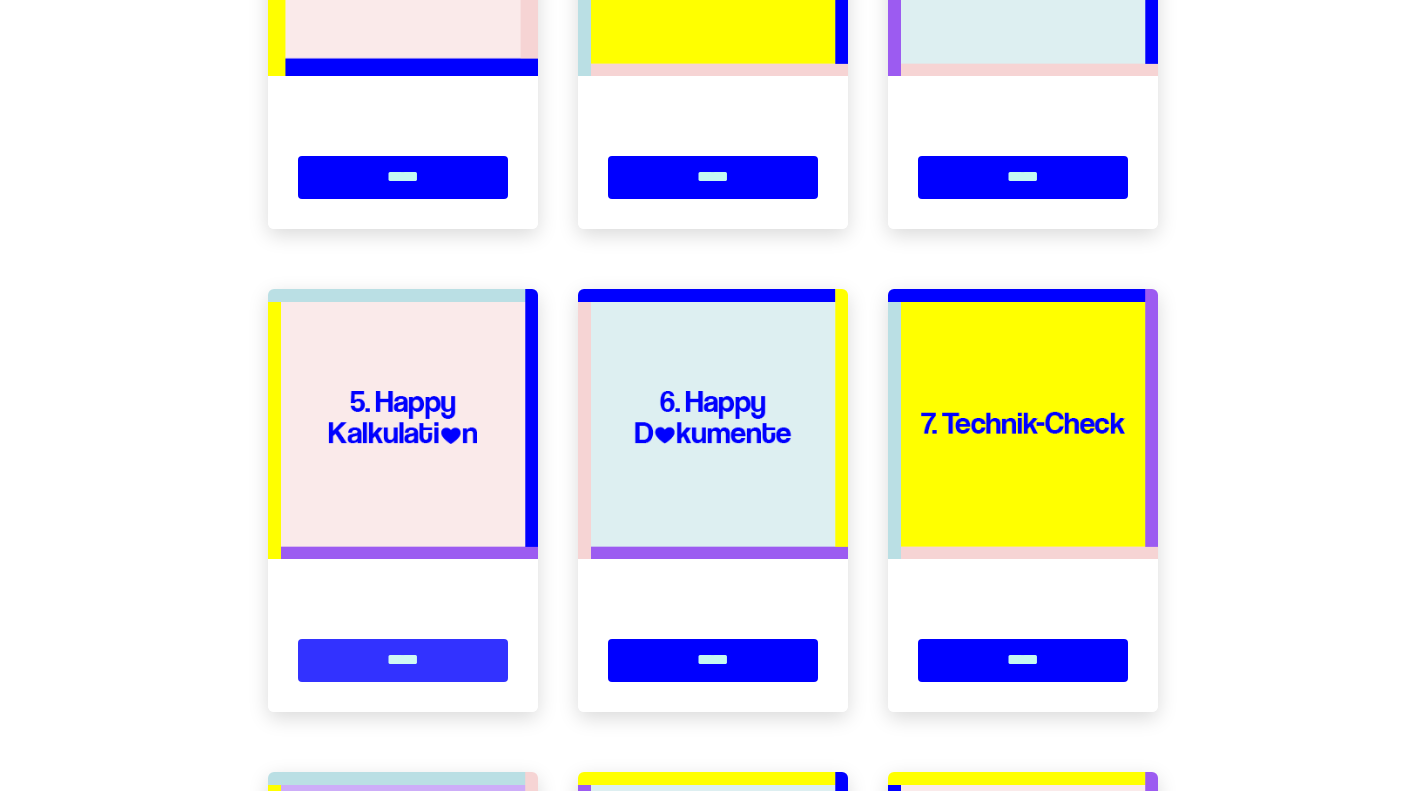 click on "*****" at bounding box center (403, 660) 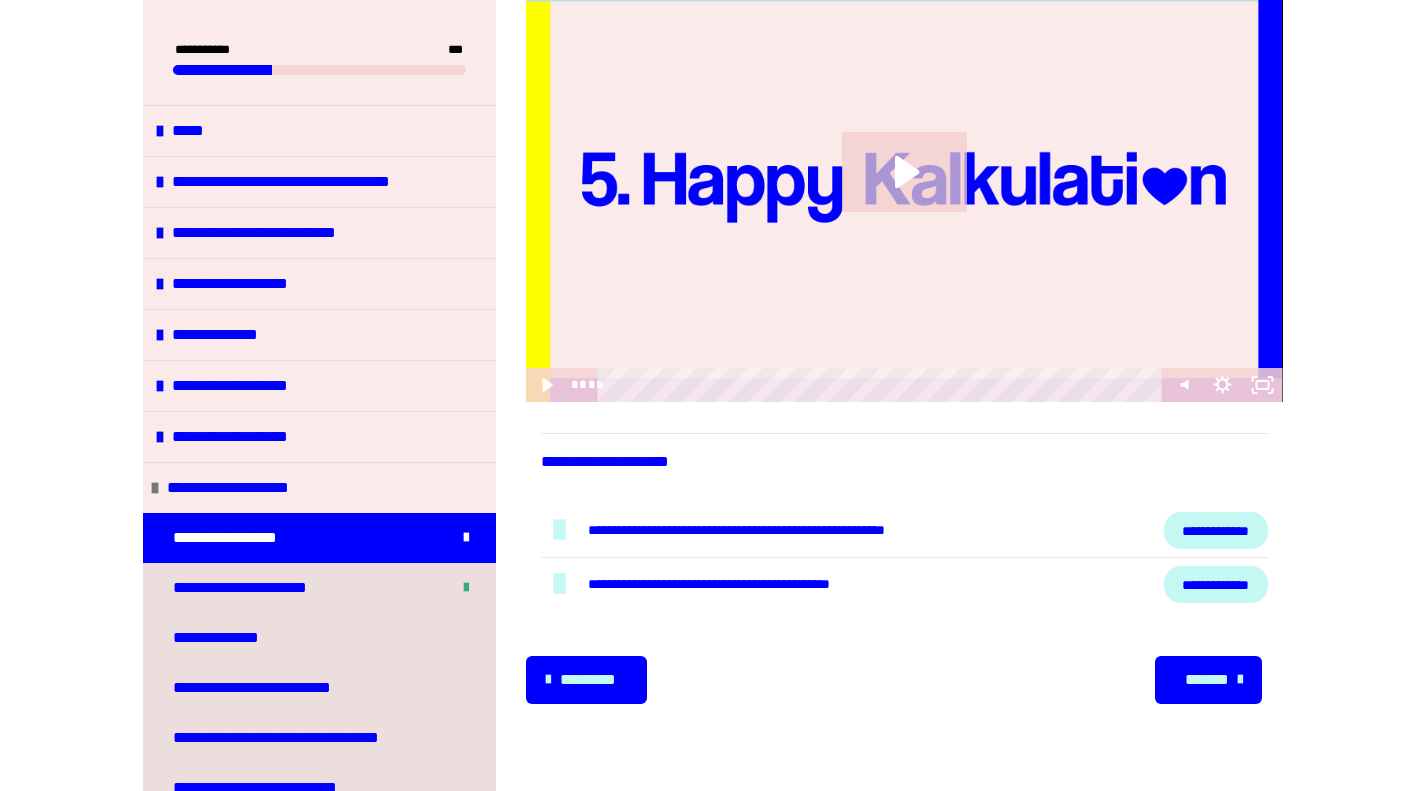 scroll, scrollTop: 242, scrollLeft: 0, axis: vertical 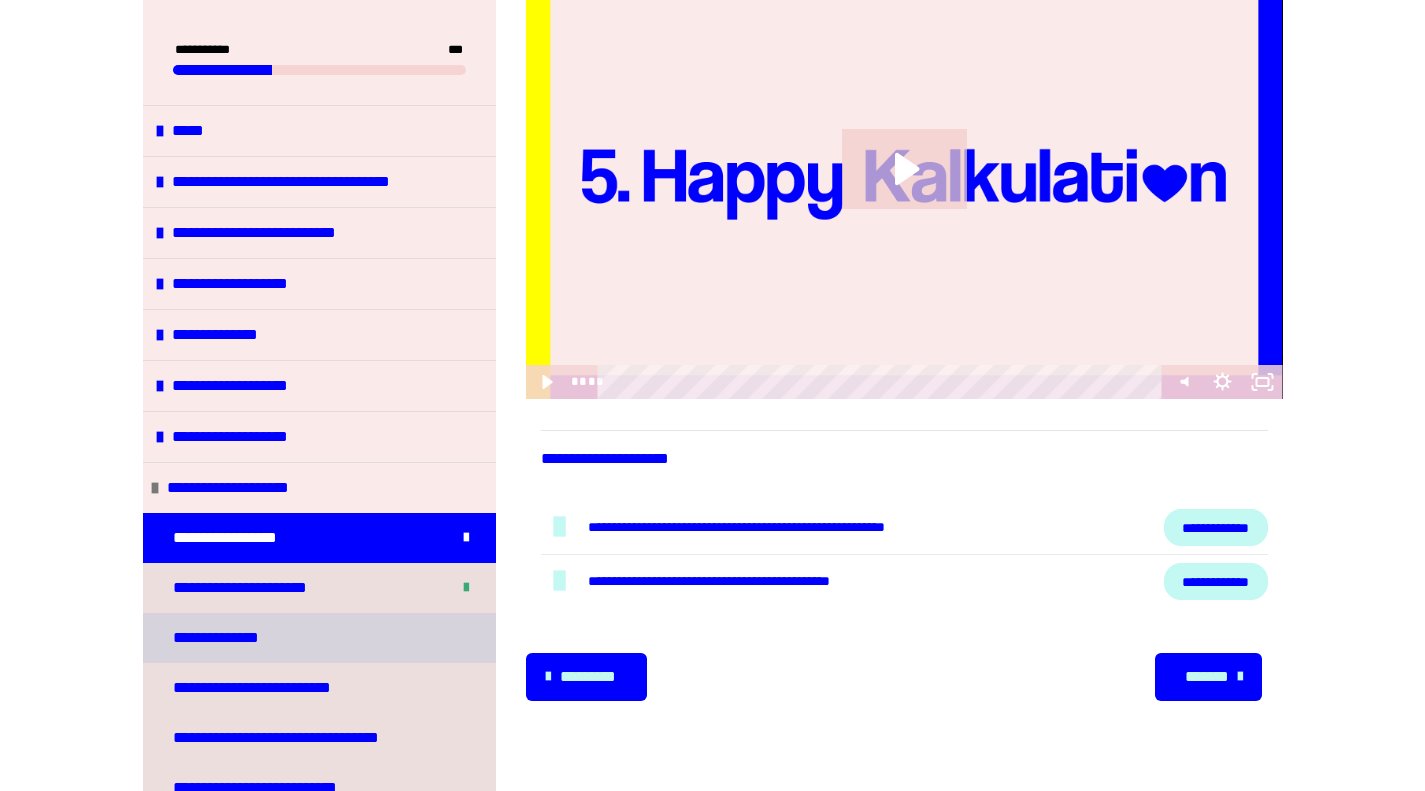 click on "**********" at bounding box center (220, 638) 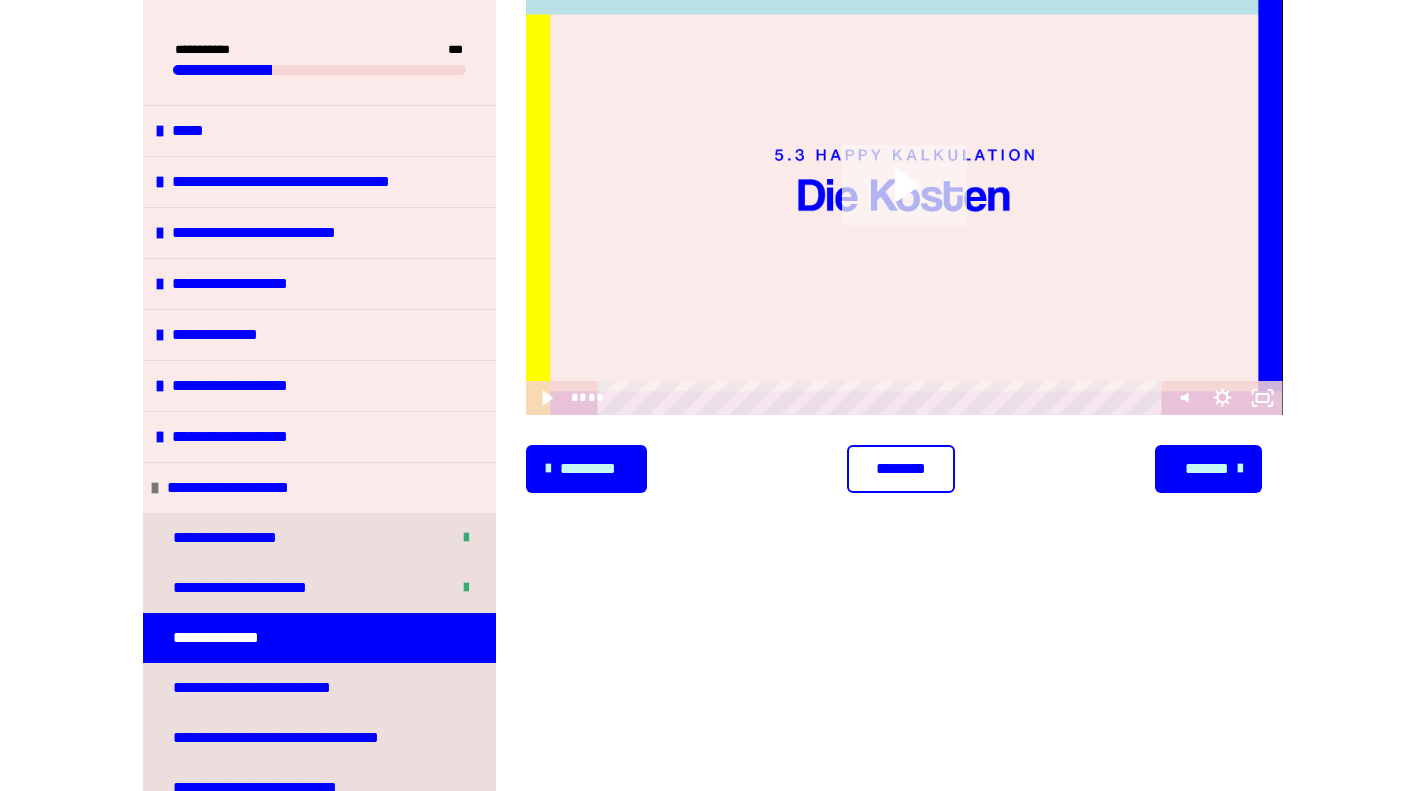 click 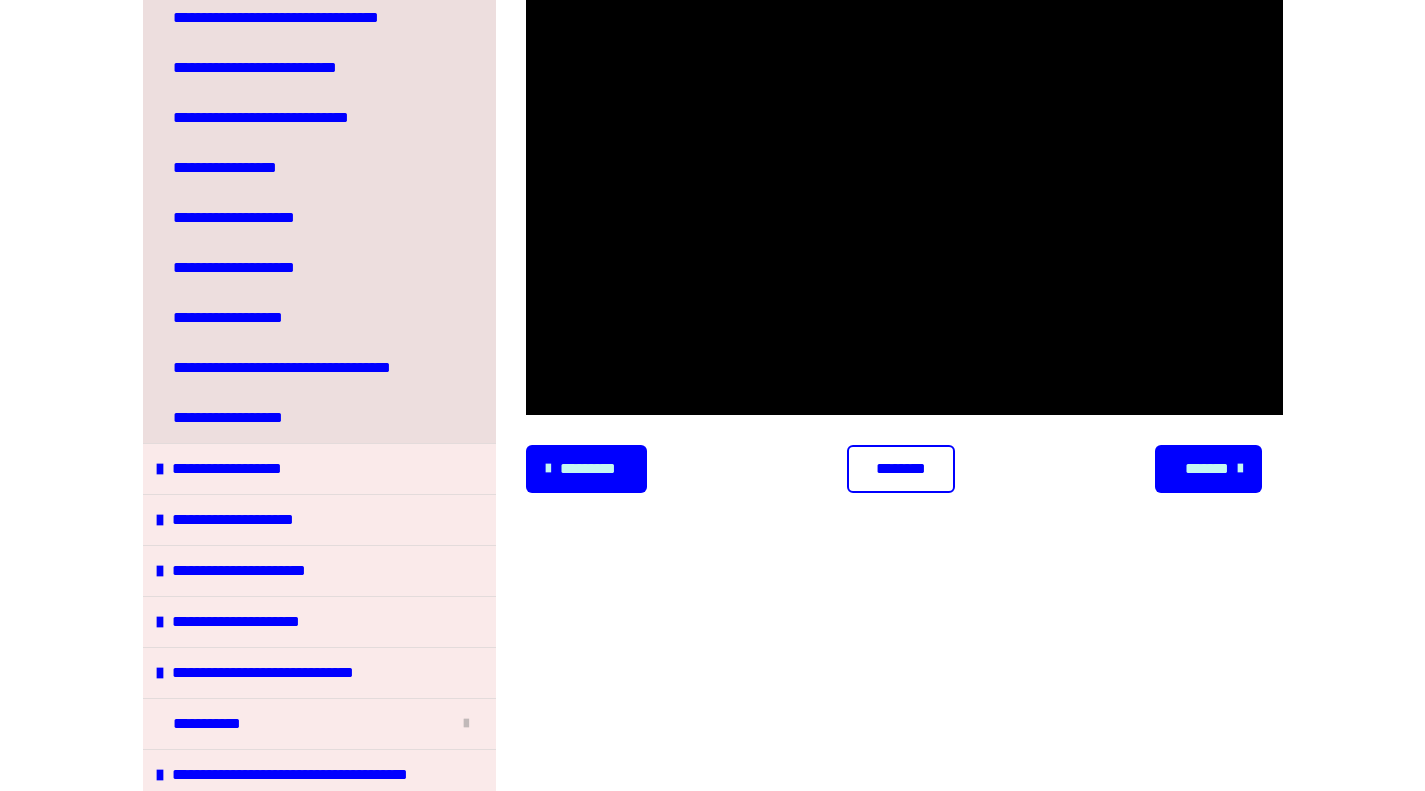 scroll, scrollTop: 722, scrollLeft: 0, axis: vertical 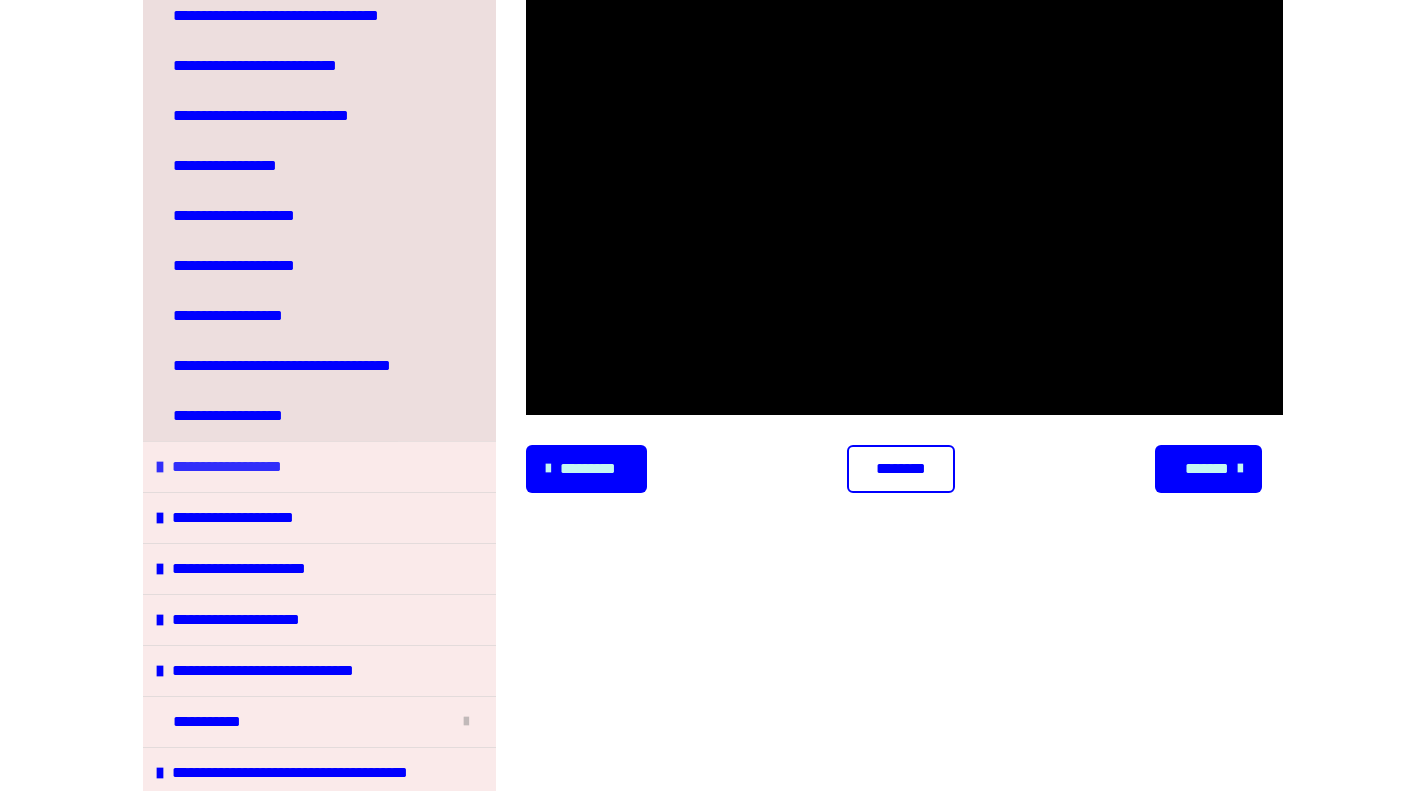 click on "**********" at bounding box center [239, 467] 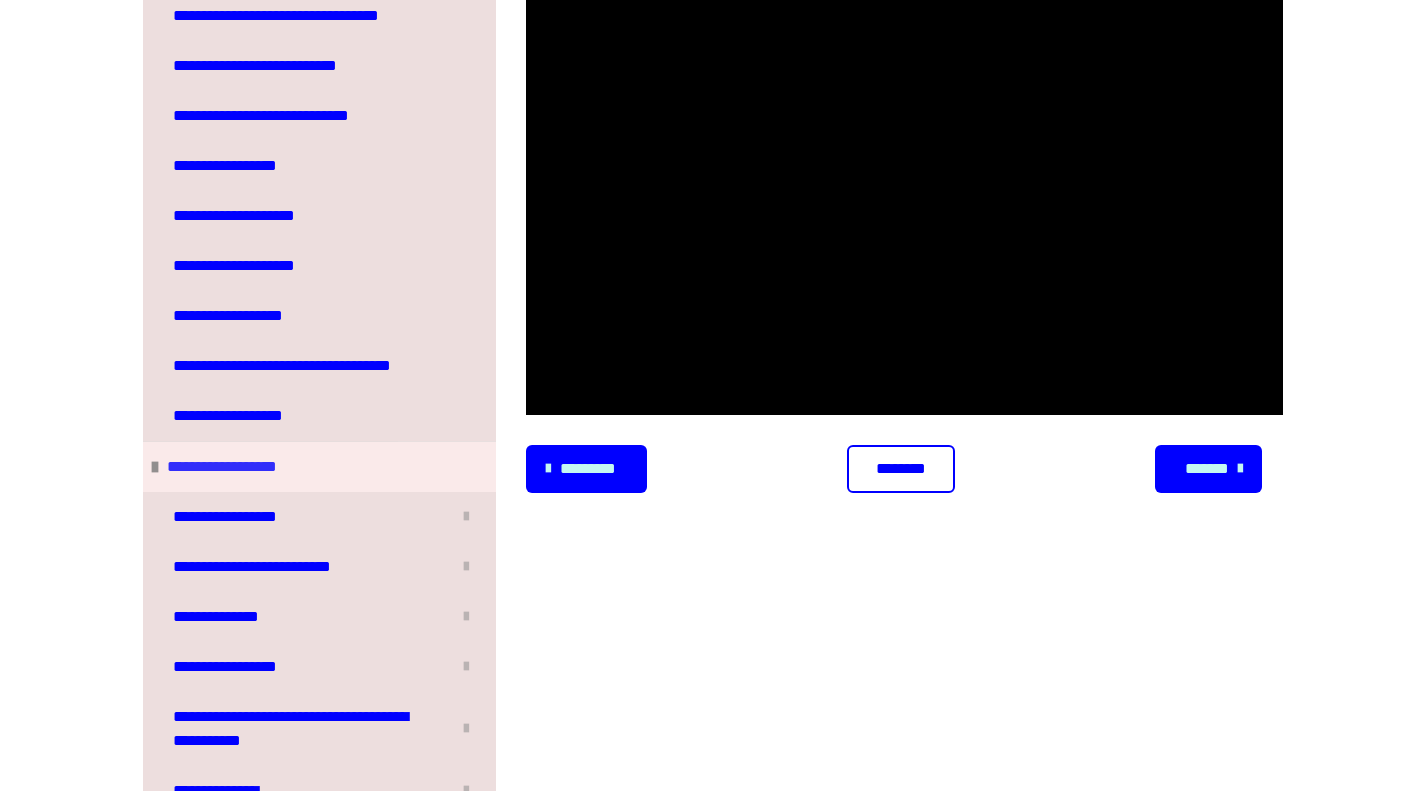 click on "**********" at bounding box center [234, 467] 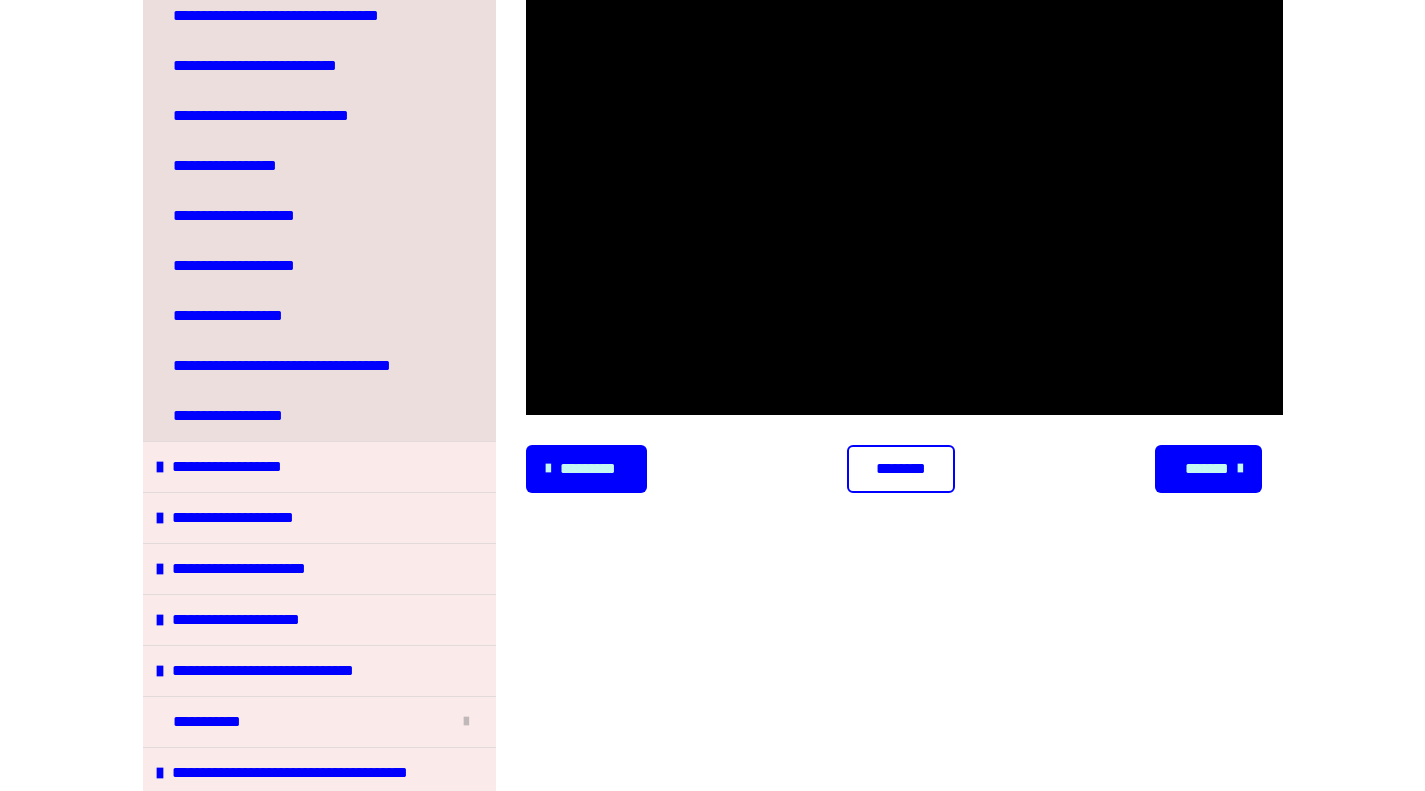 click on "********" at bounding box center (901, 469) 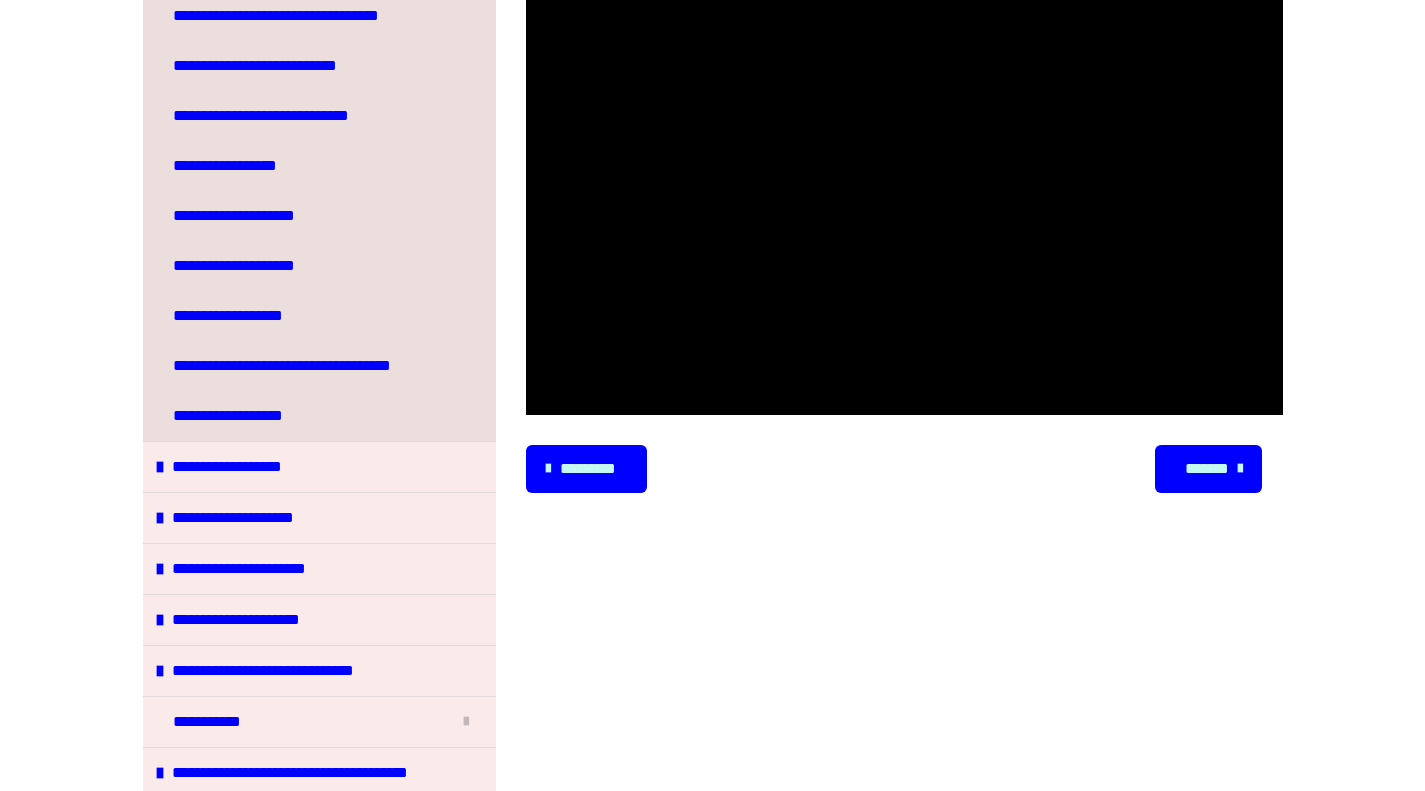 click on "*******" at bounding box center (1206, 469) 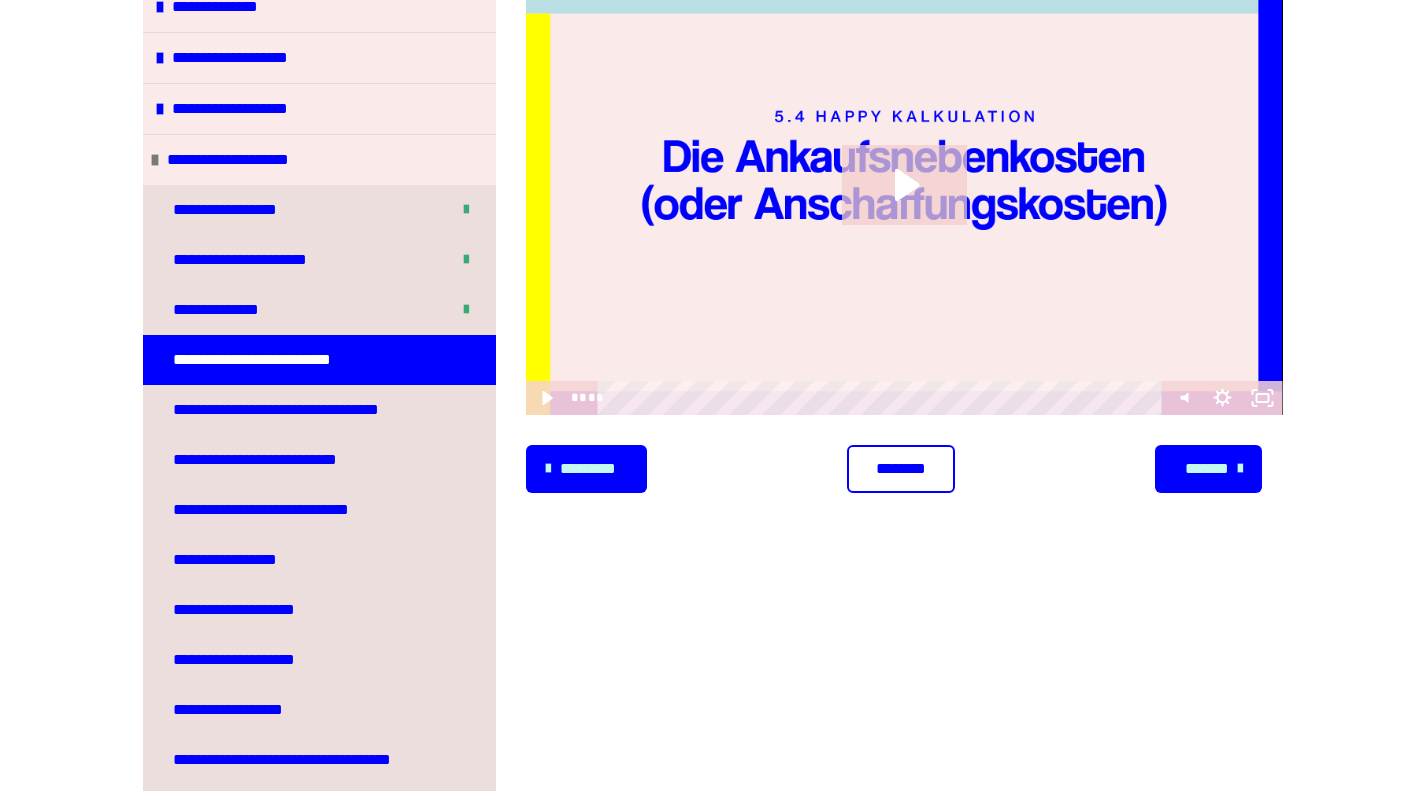 scroll, scrollTop: 326, scrollLeft: 0, axis: vertical 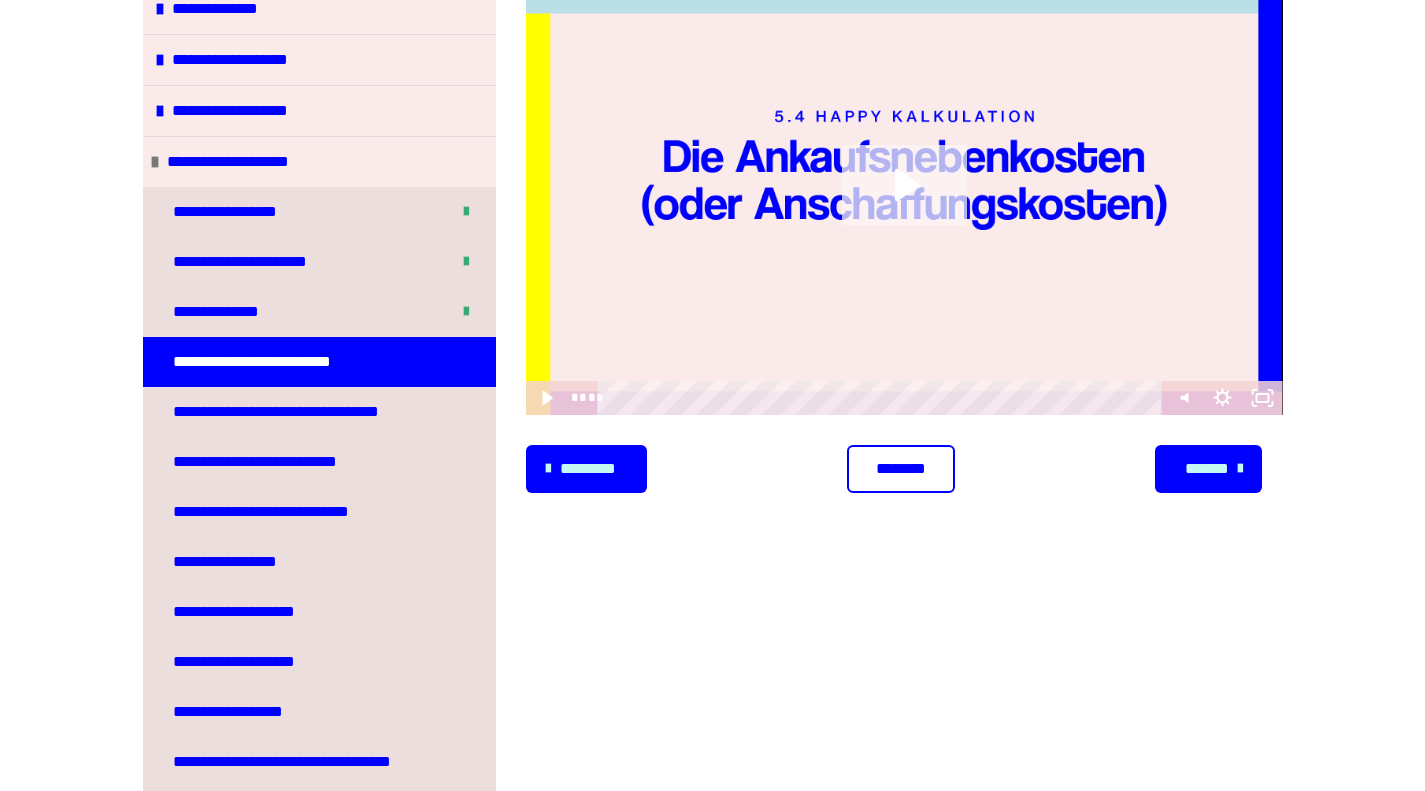 click 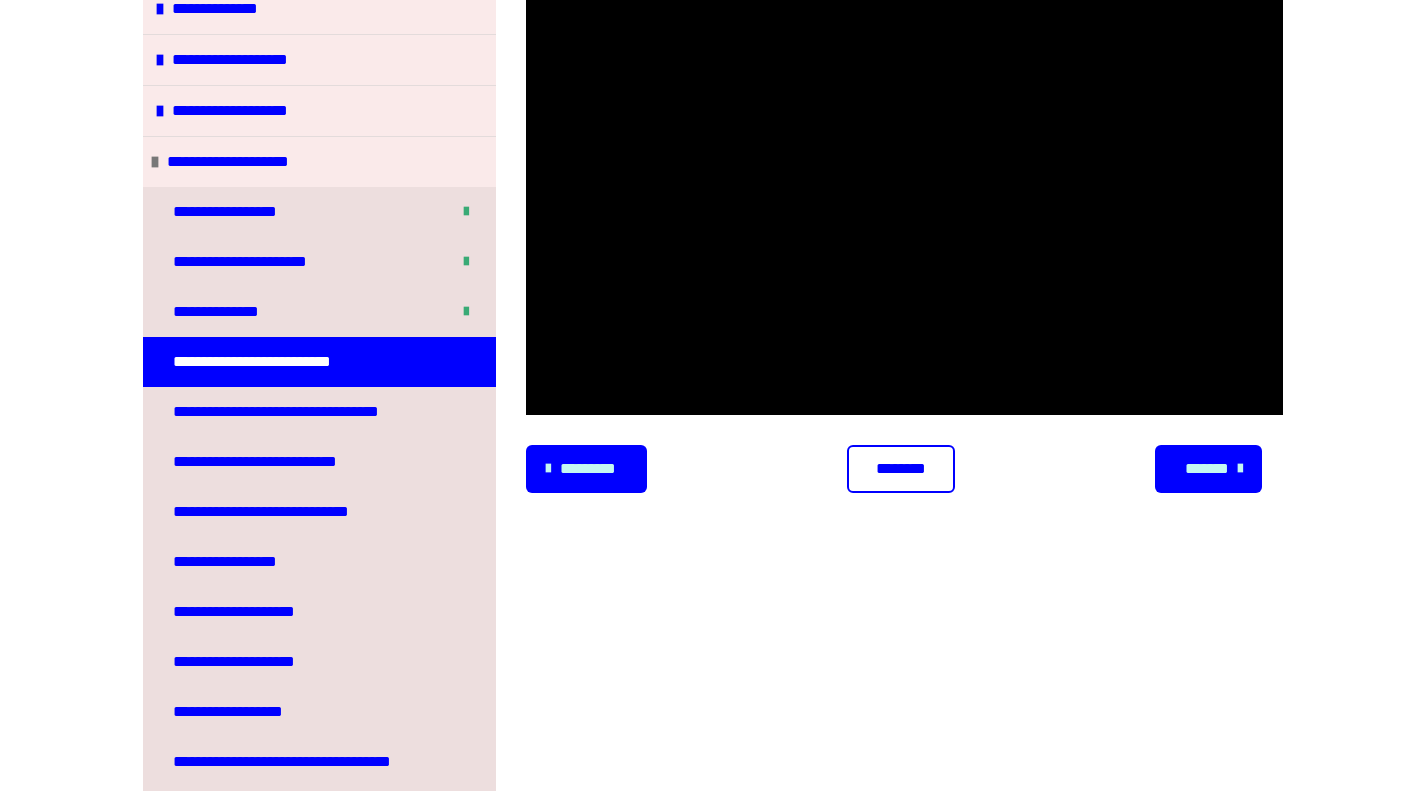 click on "********" at bounding box center (901, 469) 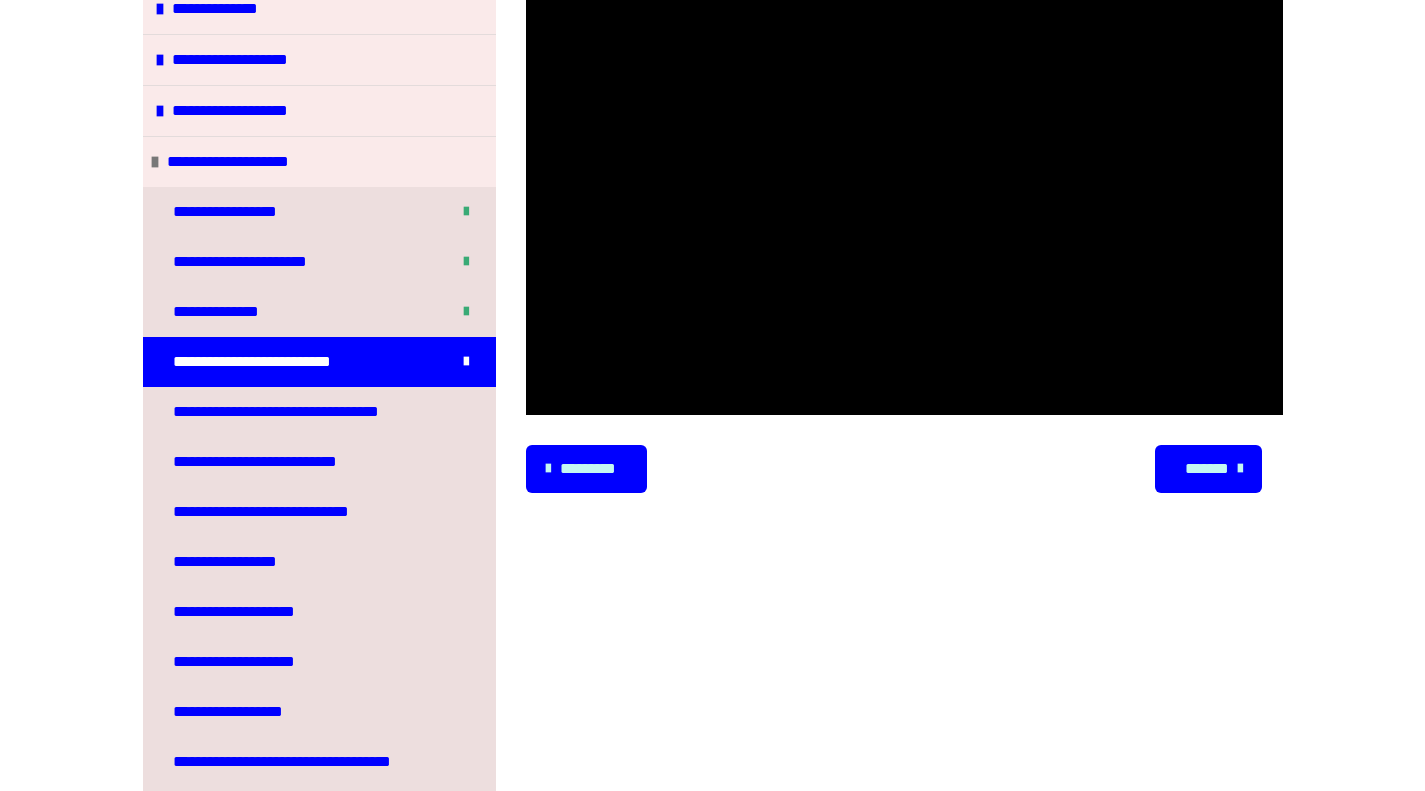 click on "*******" at bounding box center (1206, 469) 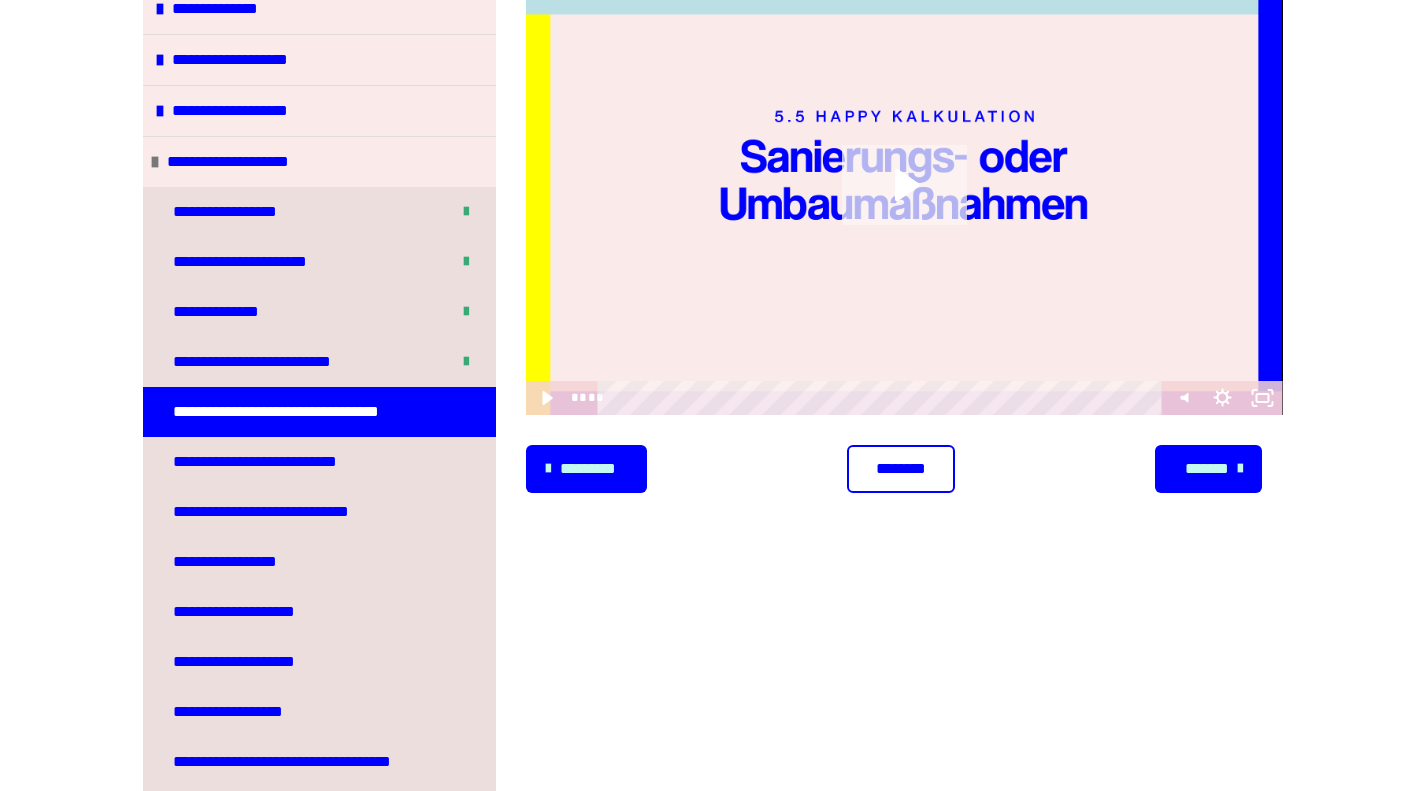 click 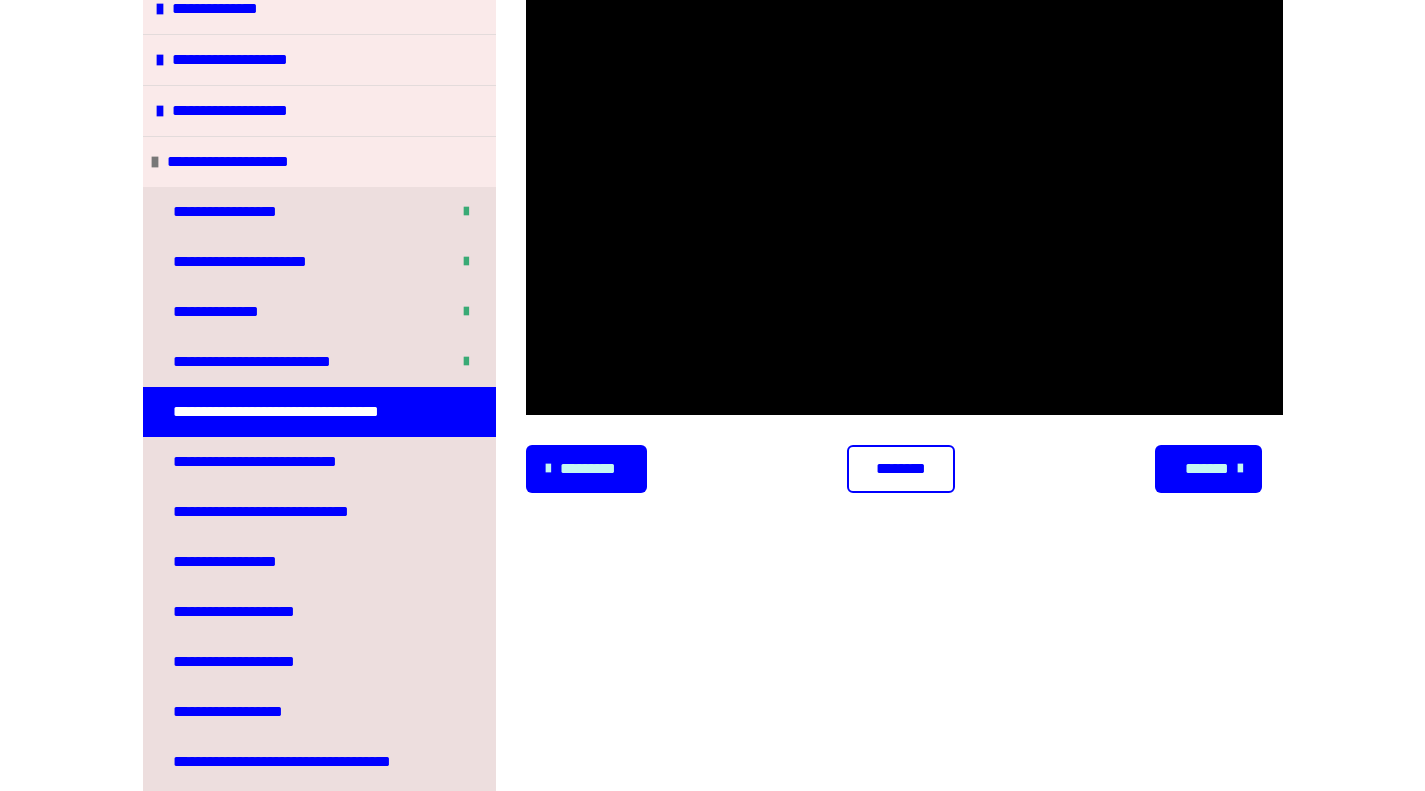 click on "********" at bounding box center (901, 469) 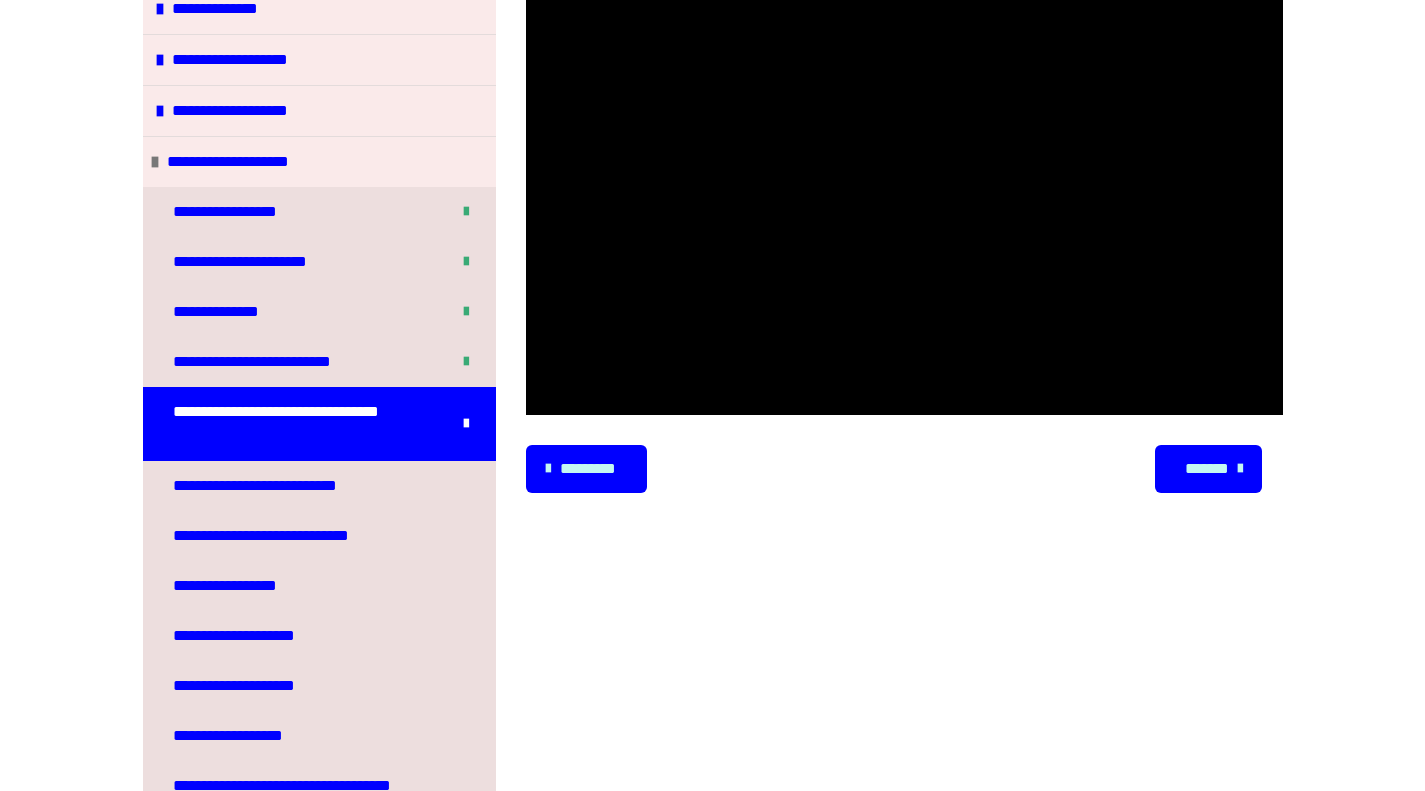click on "*******" at bounding box center [1206, 469] 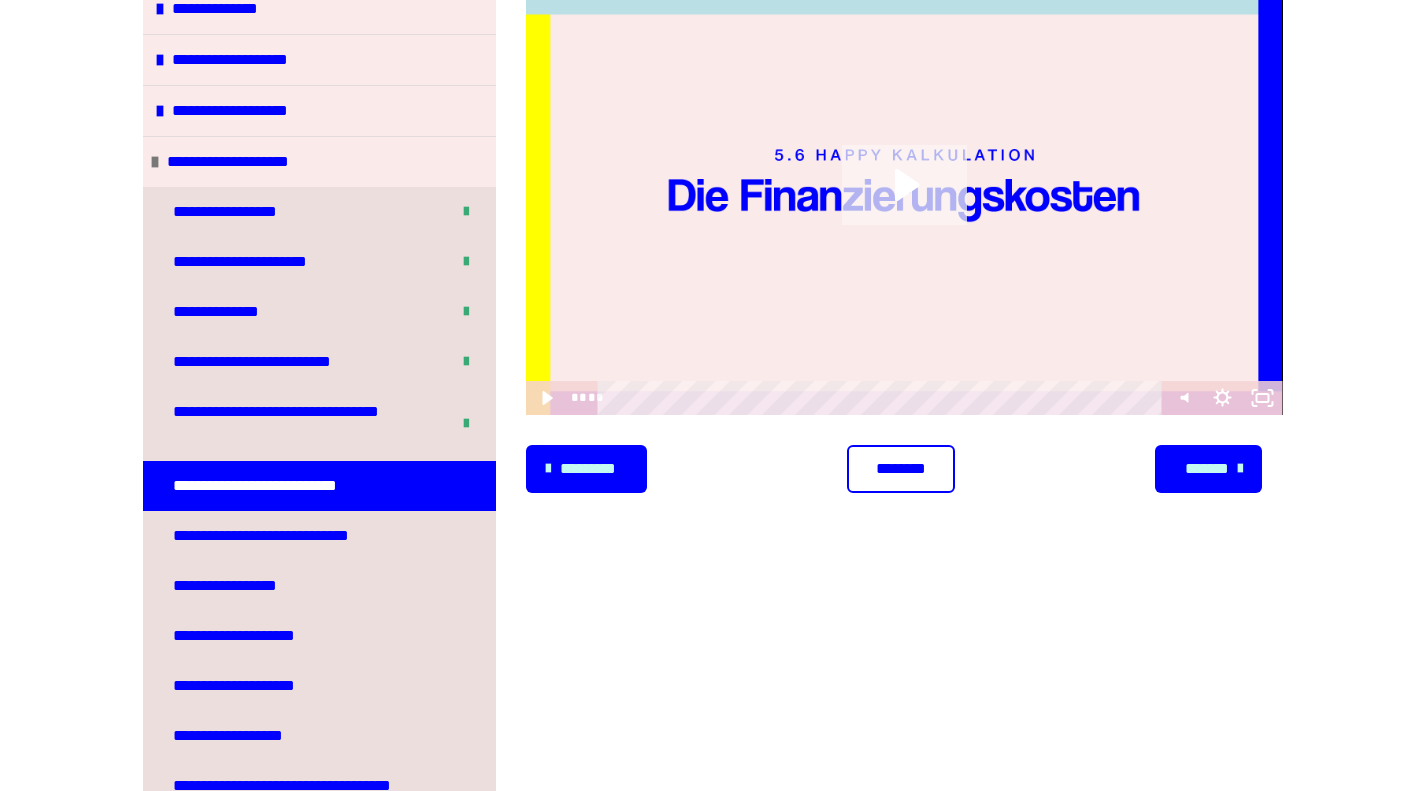 click 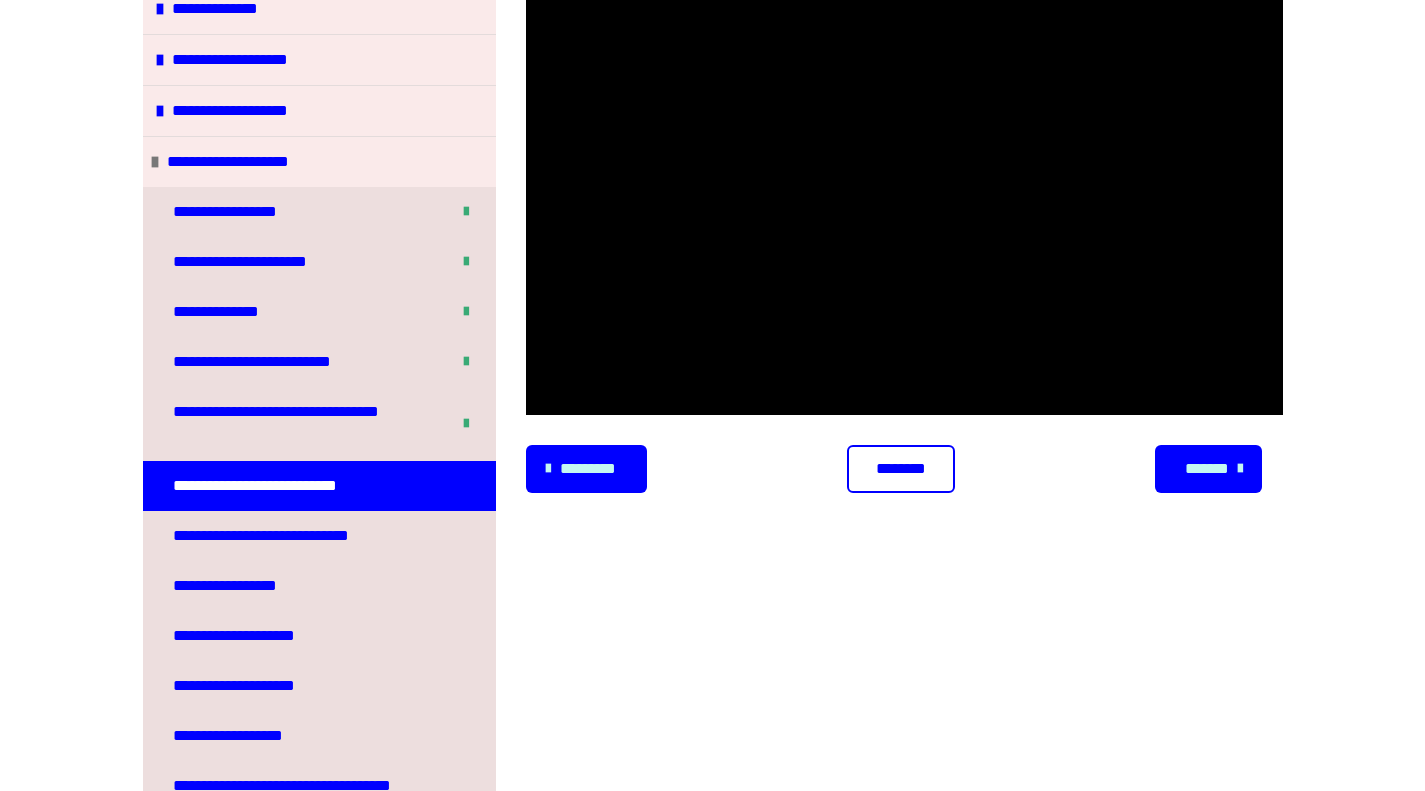 click on "********" at bounding box center (901, 469) 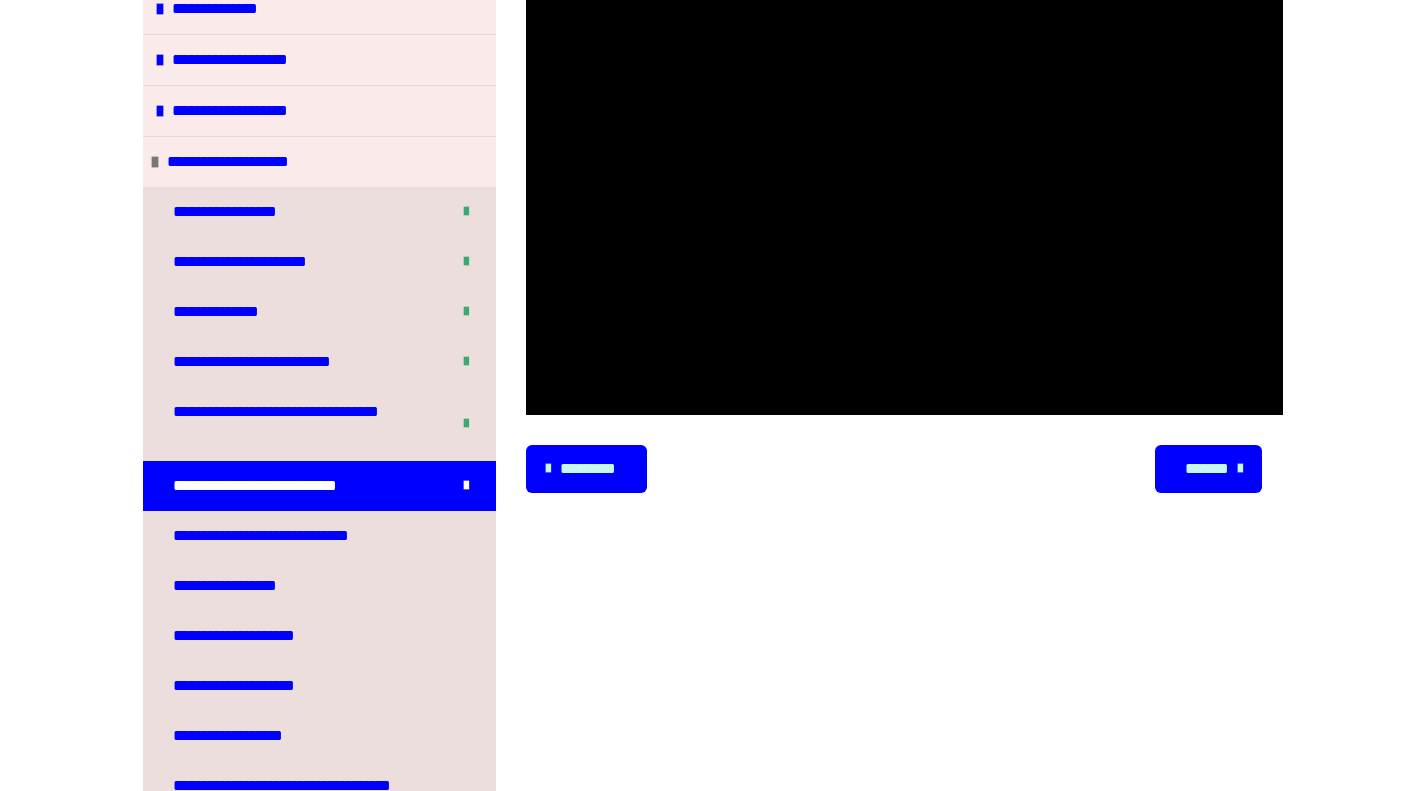click on "*******" at bounding box center [1206, 469] 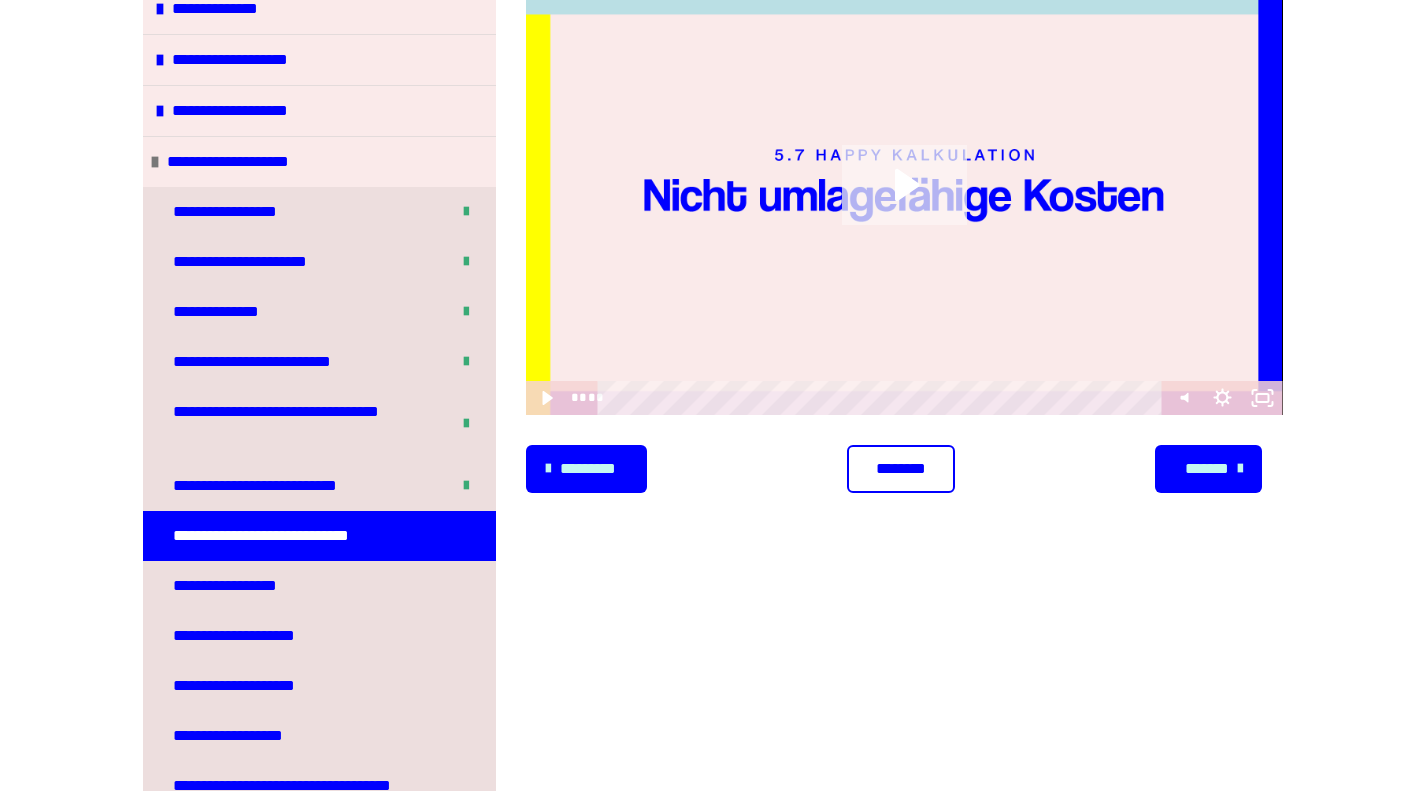 click 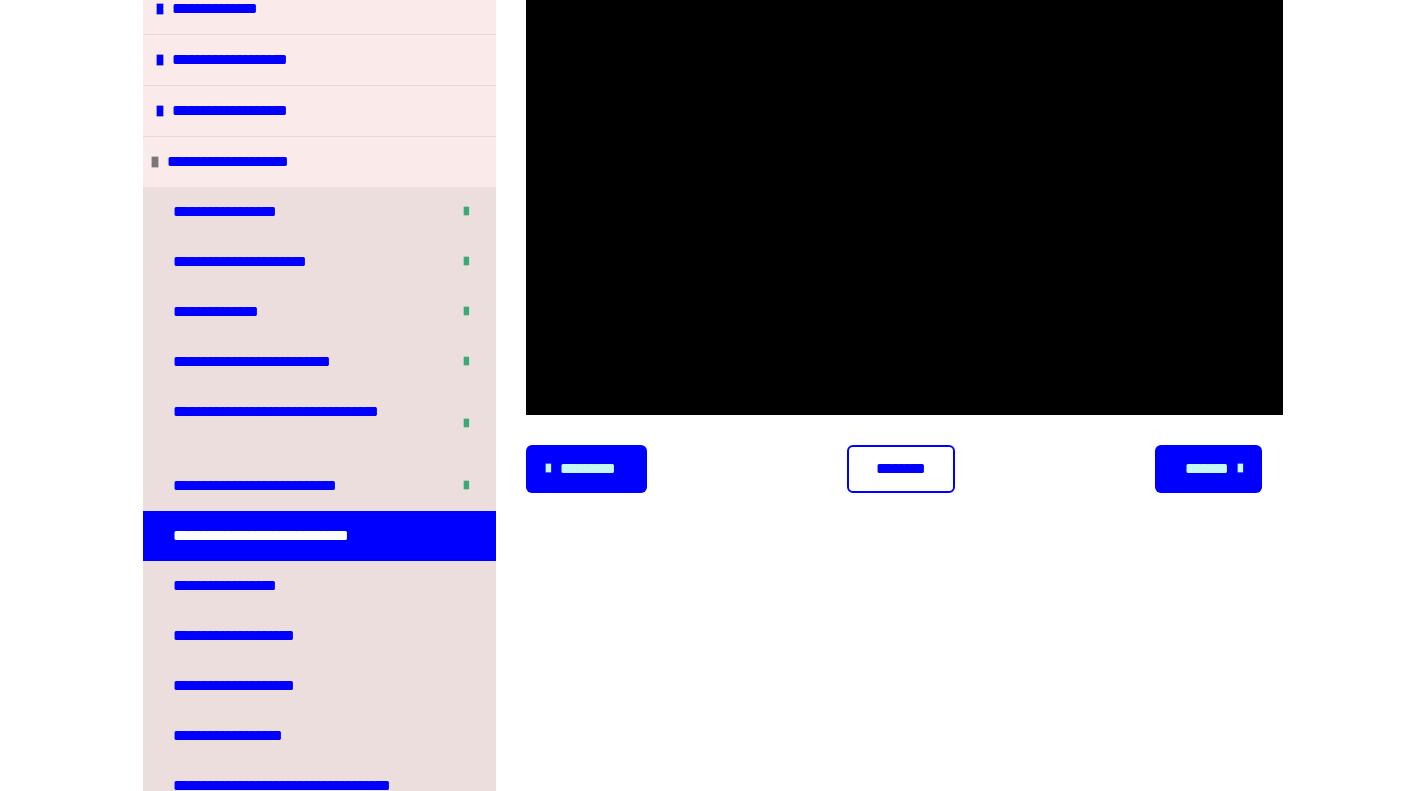 click on "********" at bounding box center (901, 469) 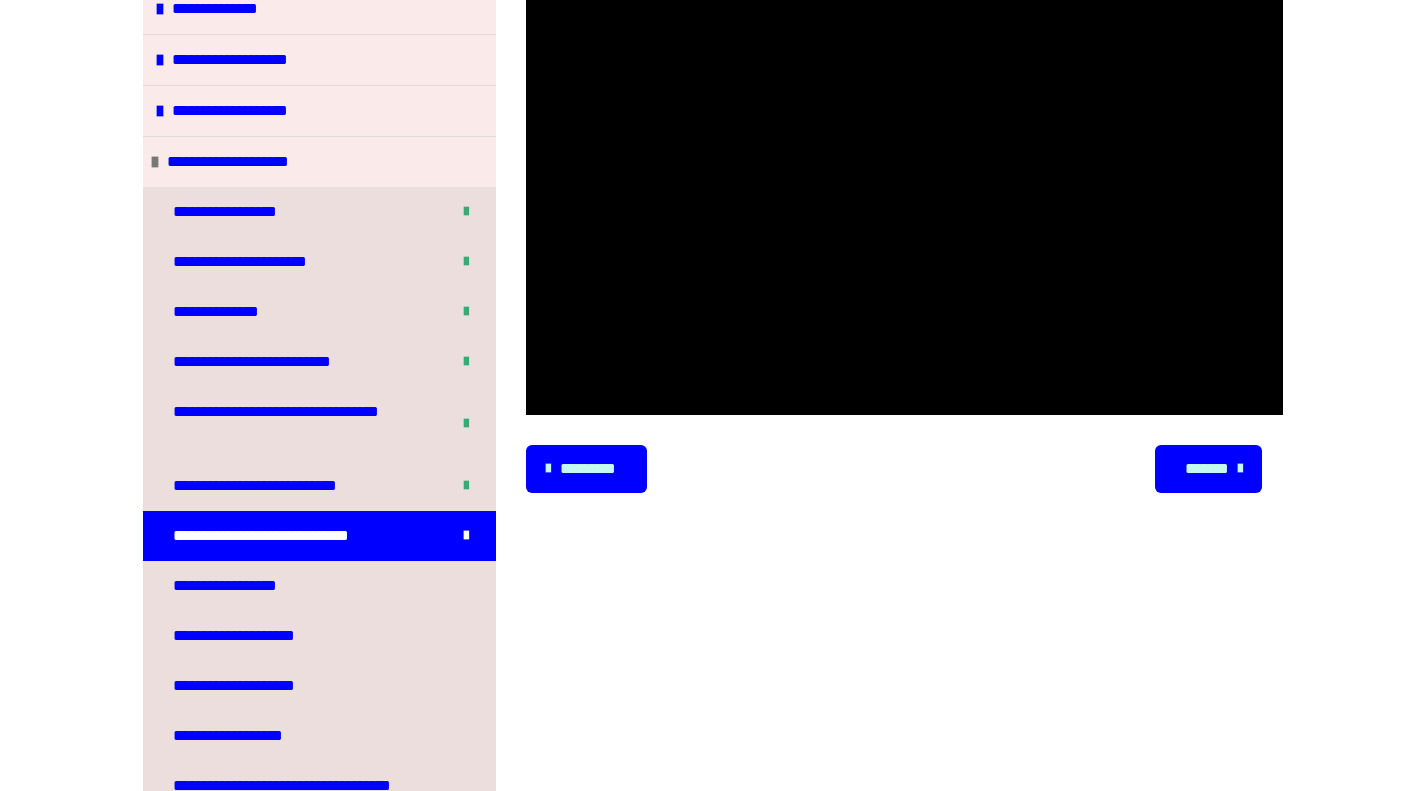 click on "********* ******** *******" at bounding box center (904, 469) 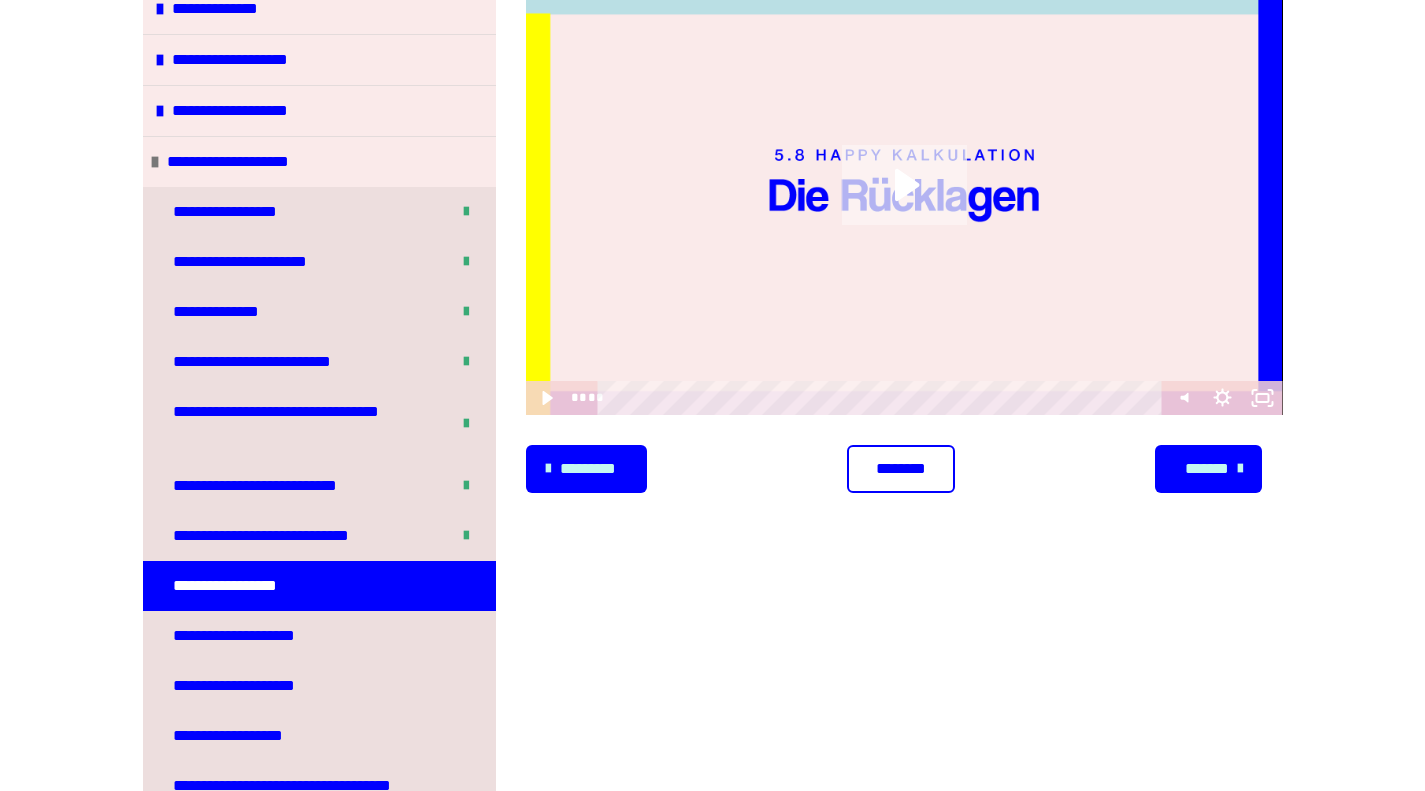click 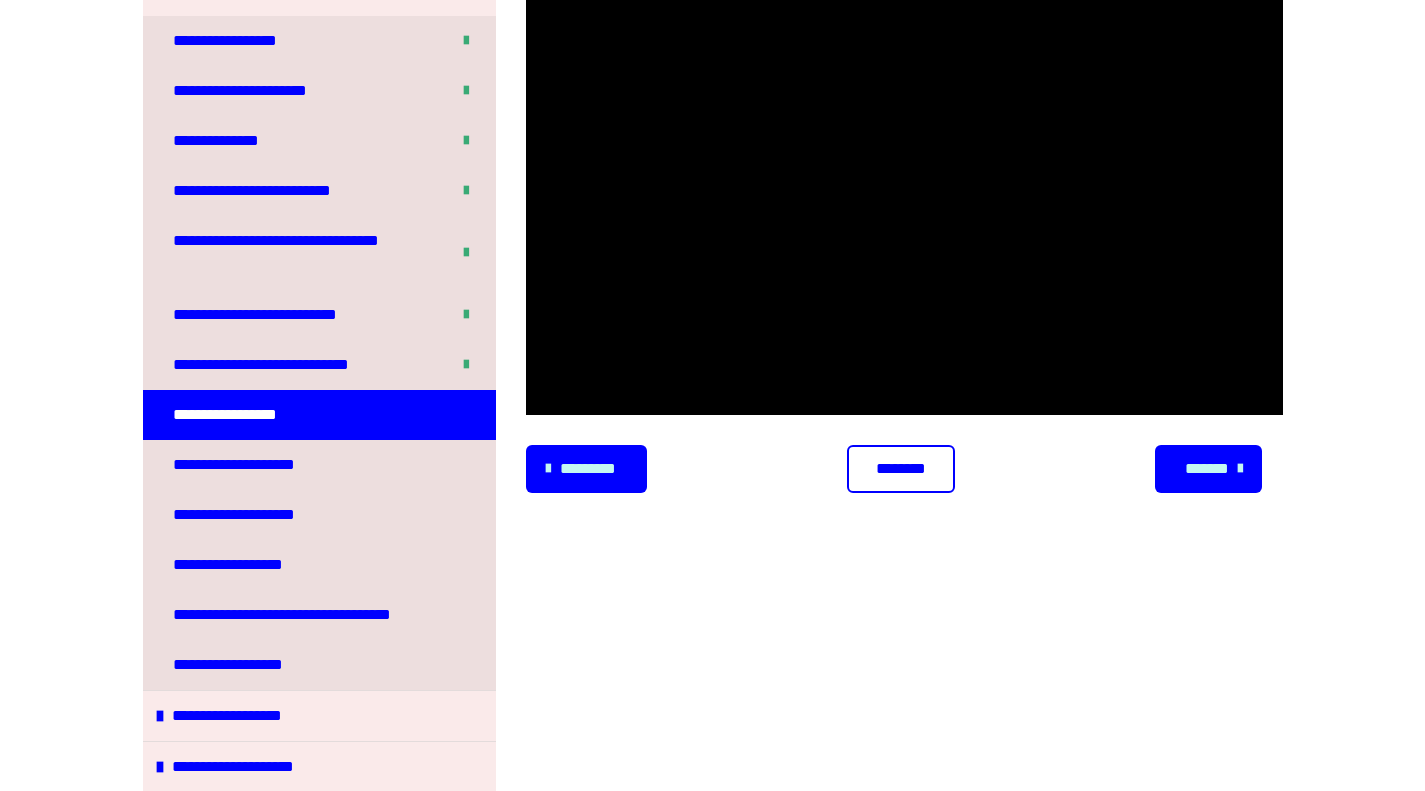 scroll, scrollTop: 496, scrollLeft: 0, axis: vertical 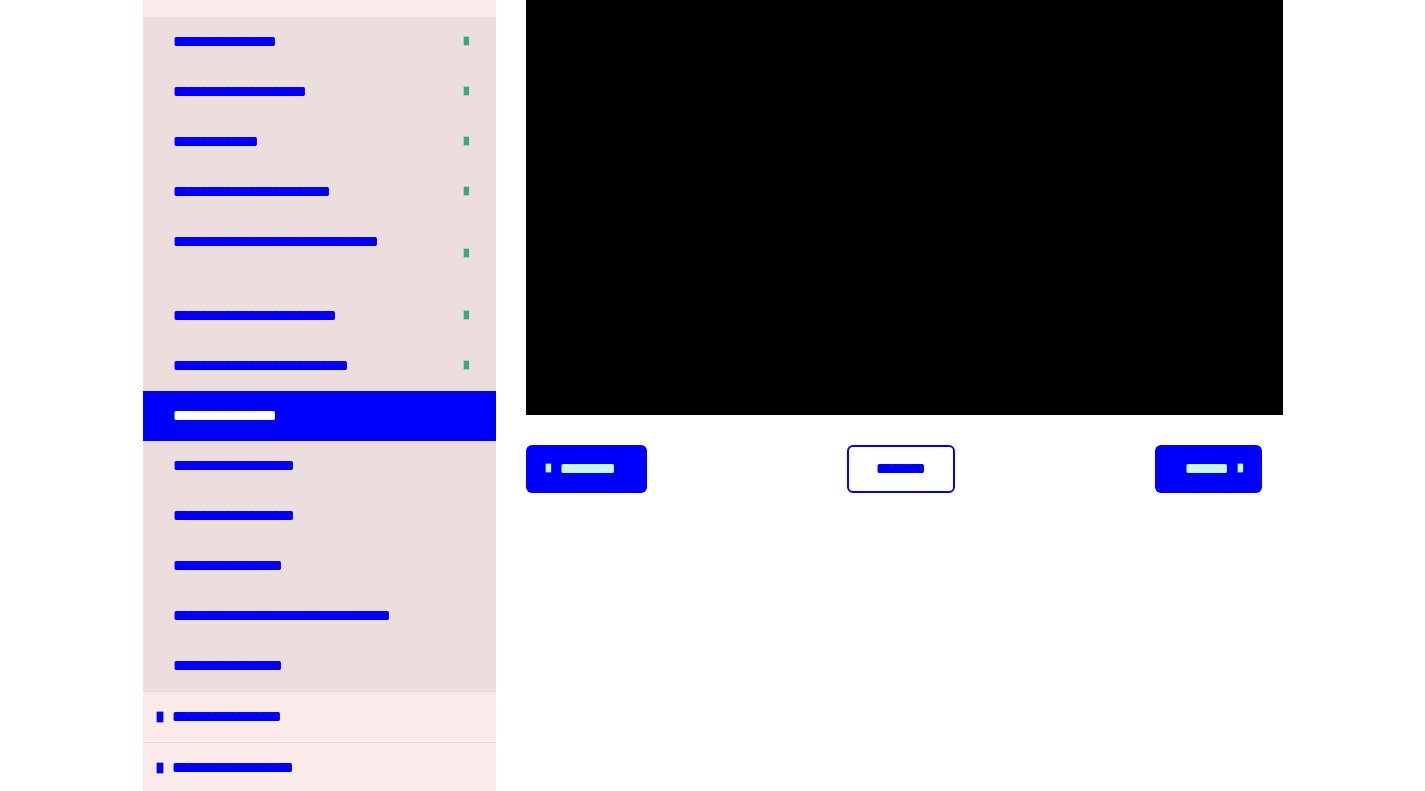 click on "********" at bounding box center (901, 469) 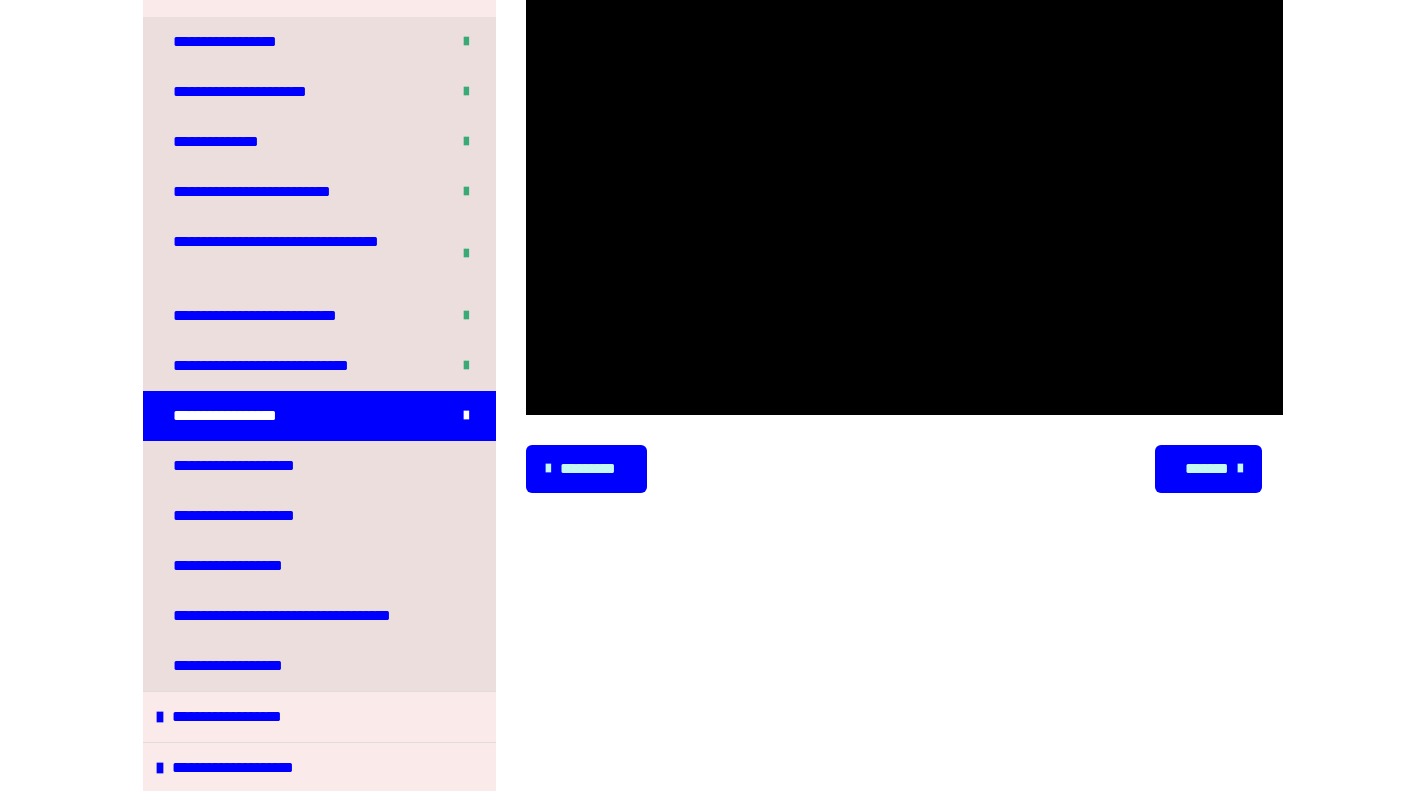 click on "*******" at bounding box center (1206, 469) 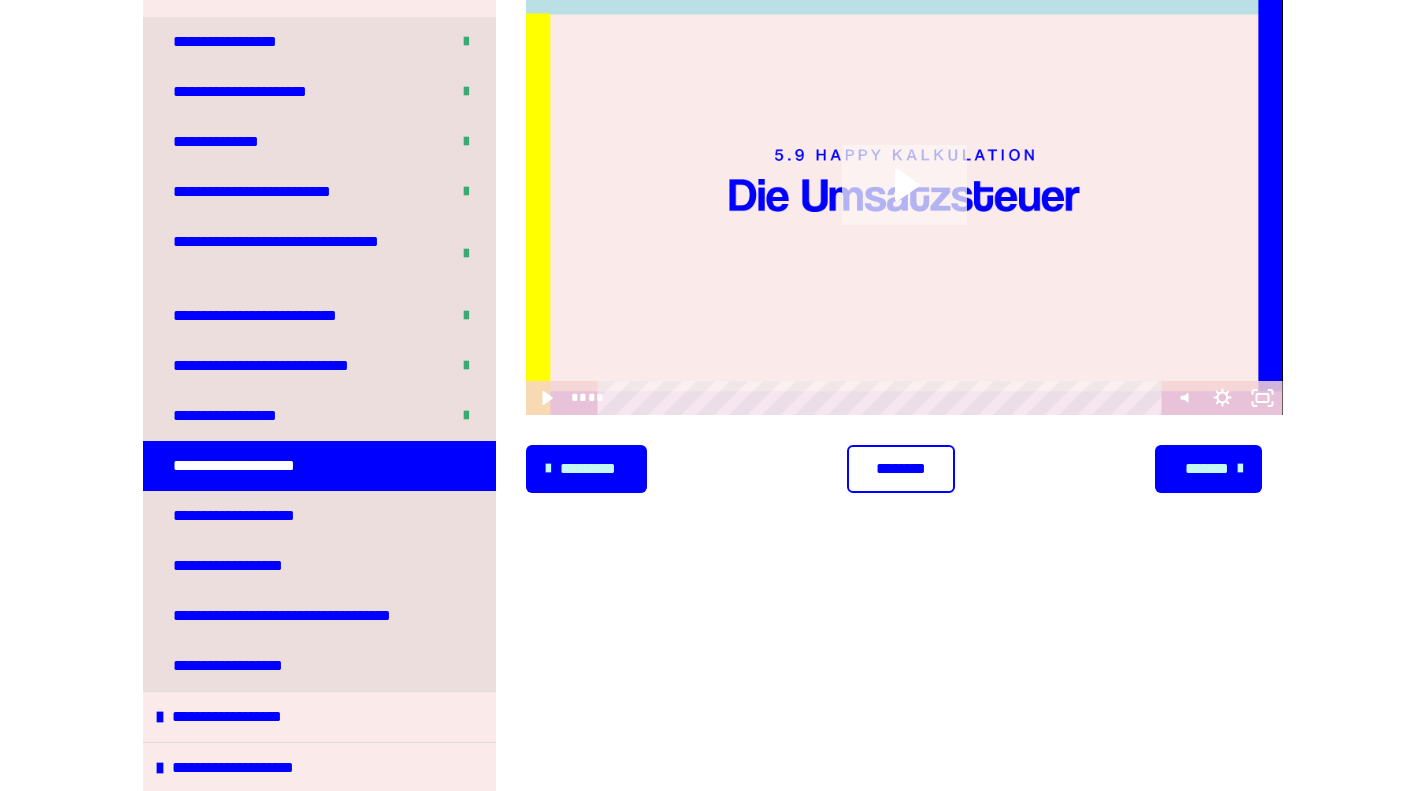 click 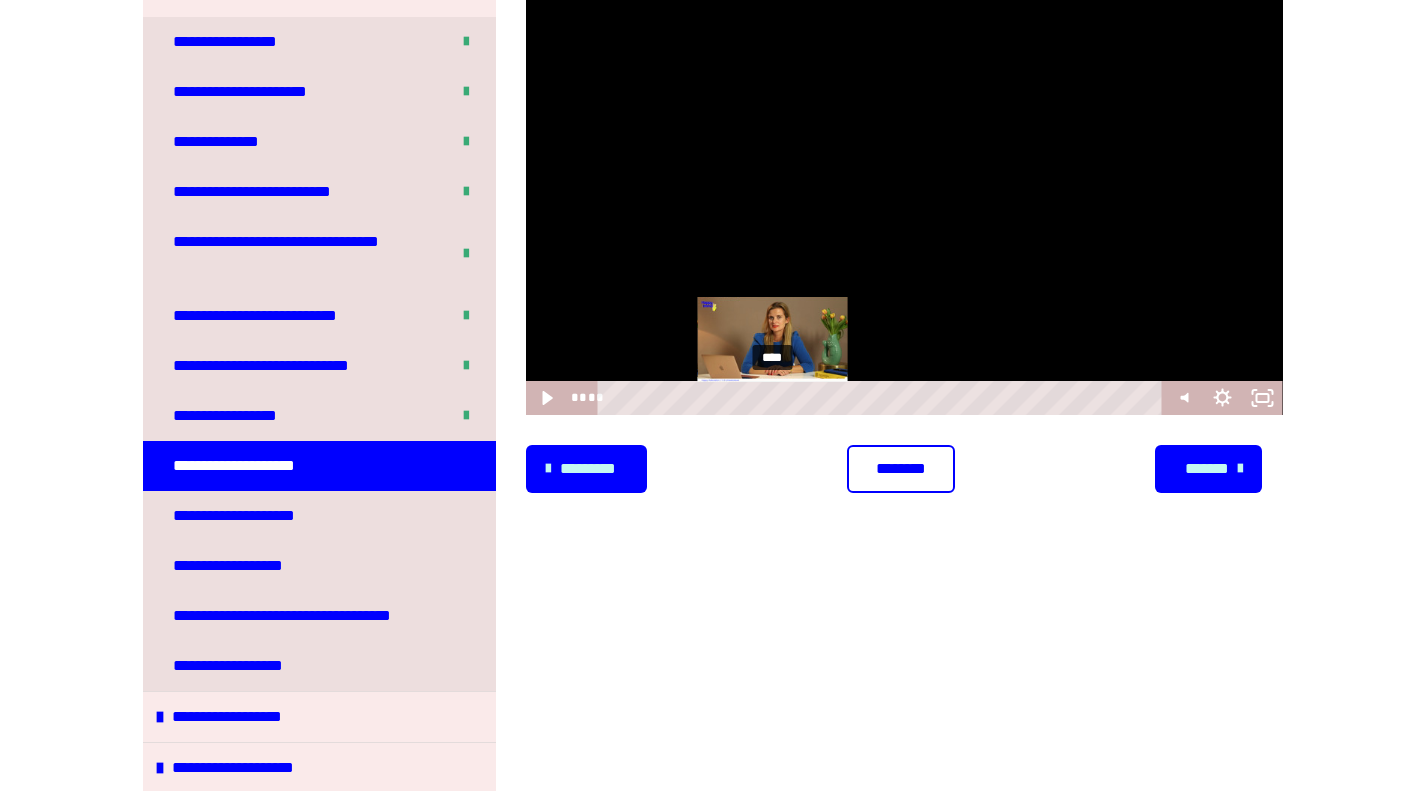 click on "****" at bounding box center [882, 398] 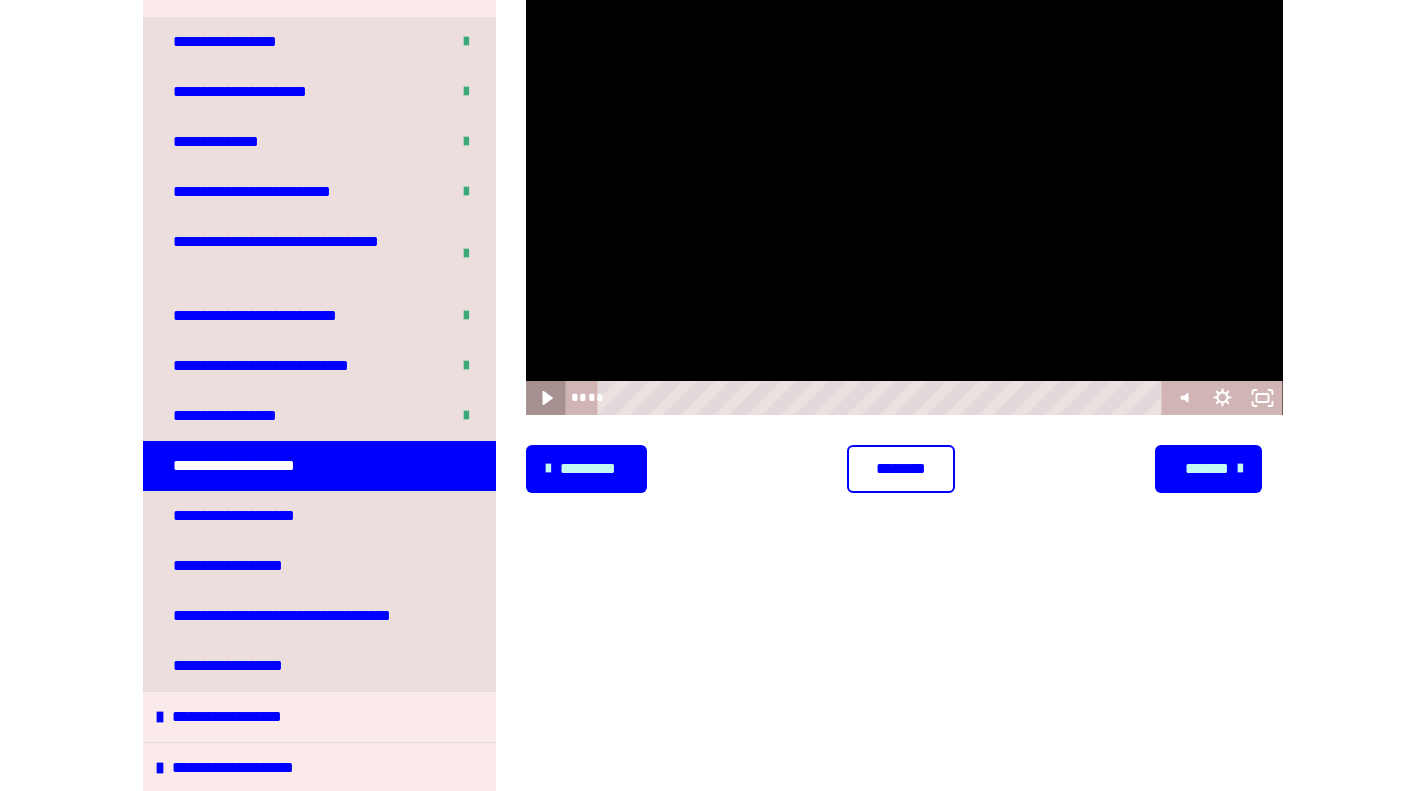 click 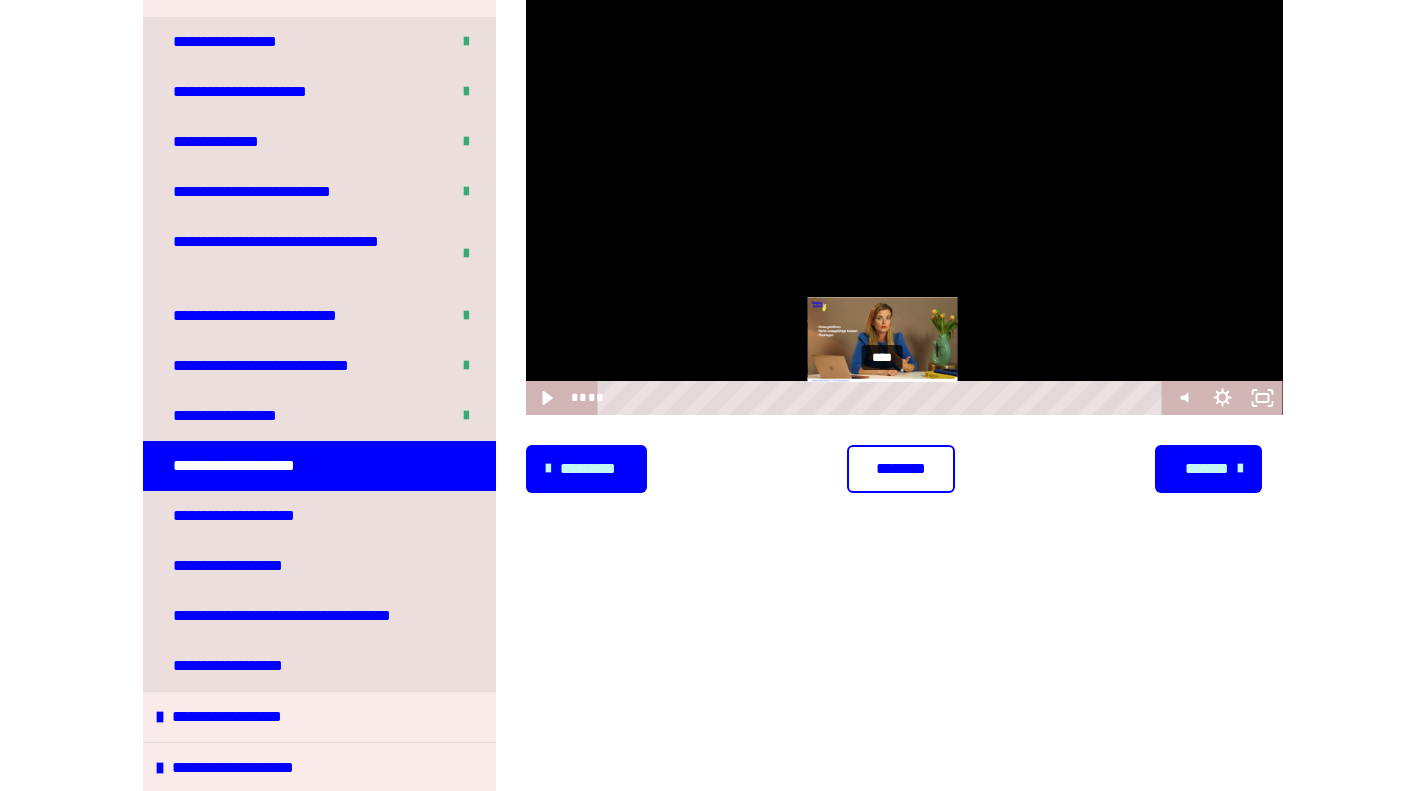 click on "****" at bounding box center [882, 398] 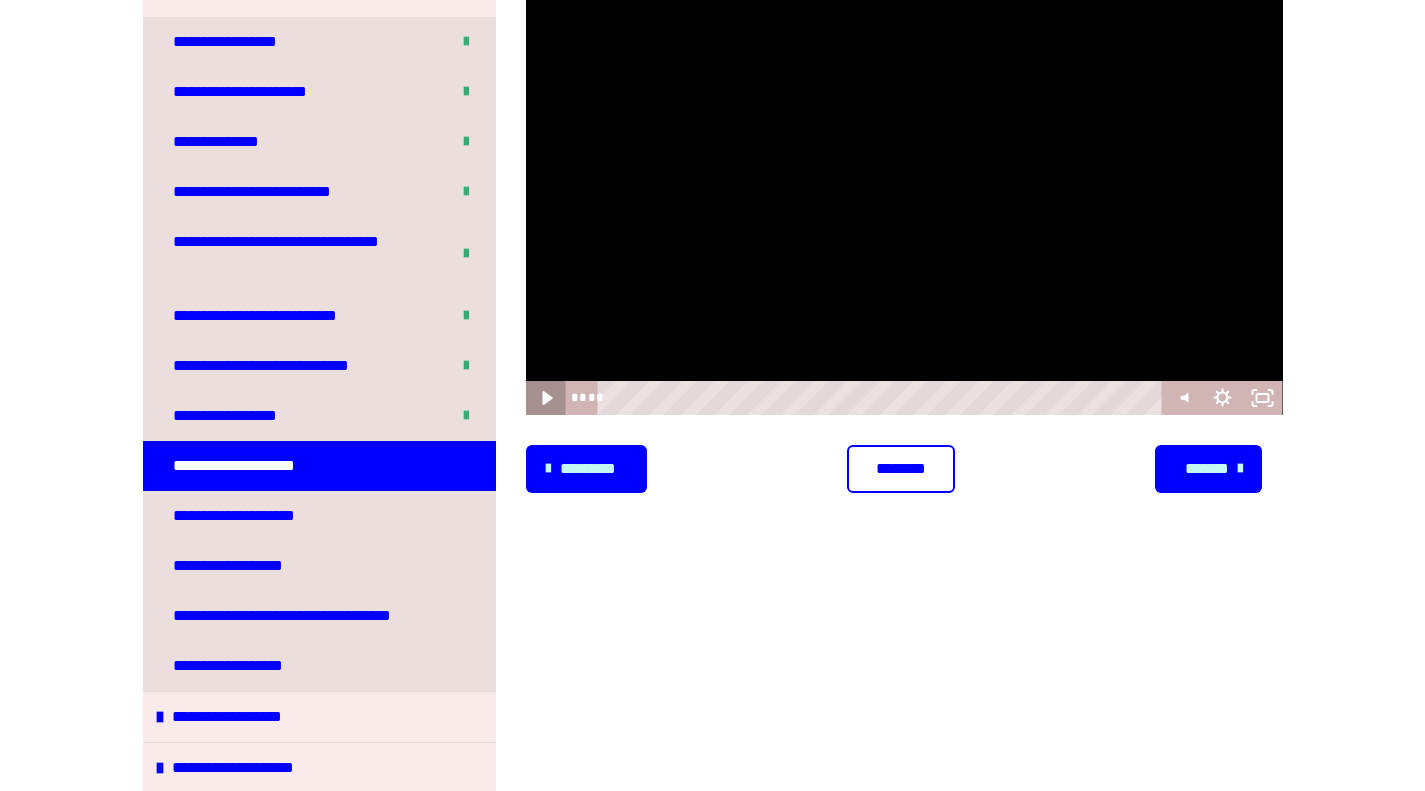 click 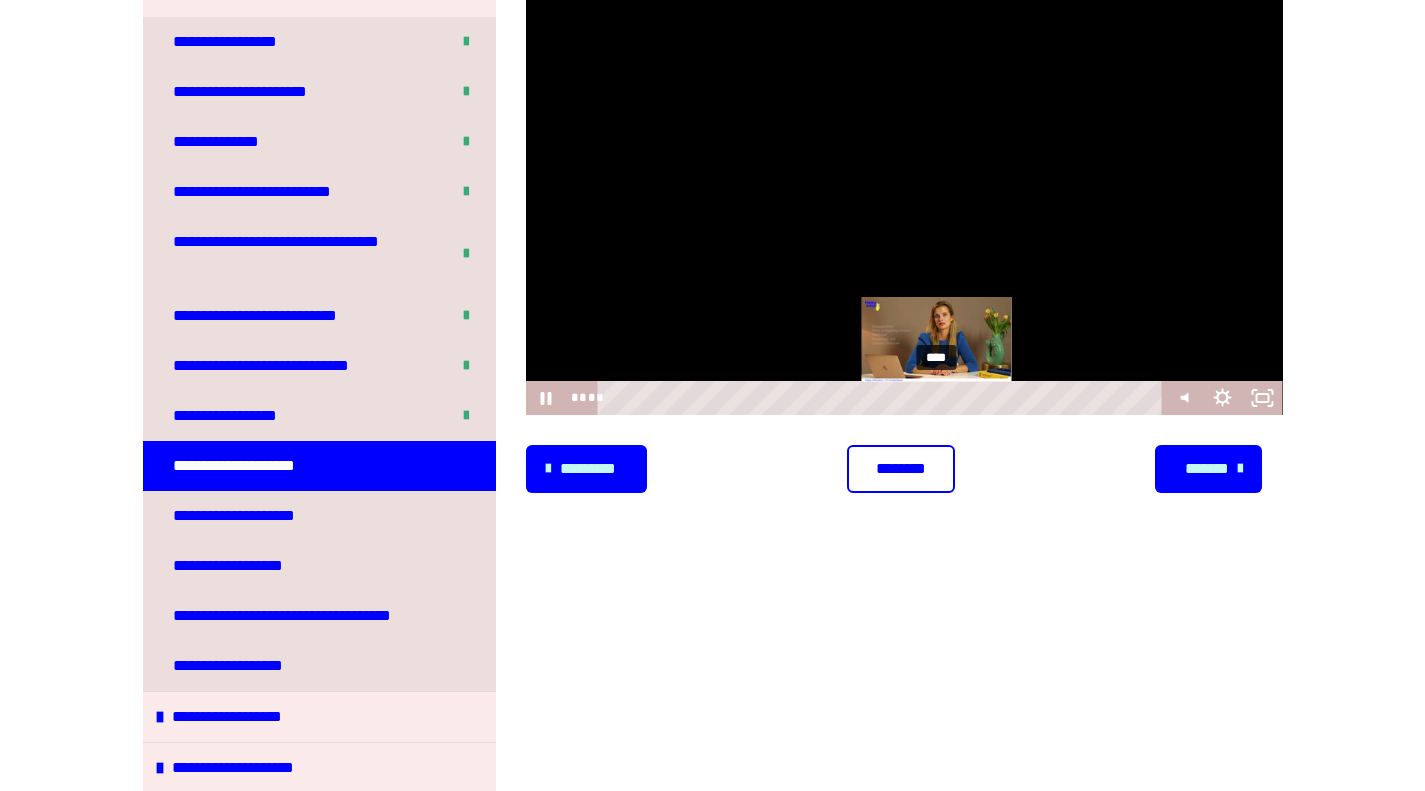 click on "****" at bounding box center [882, 398] 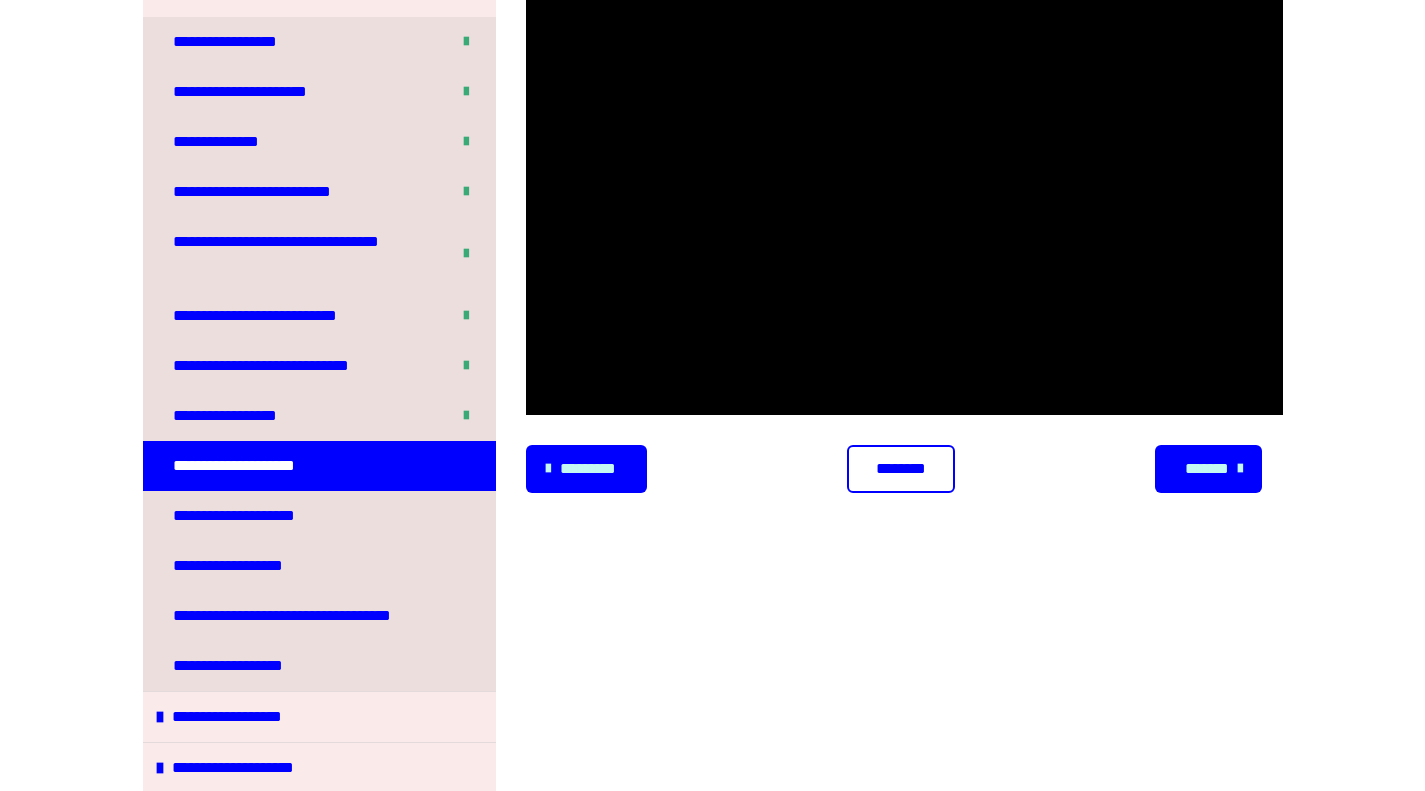 click on "********" at bounding box center (901, 469) 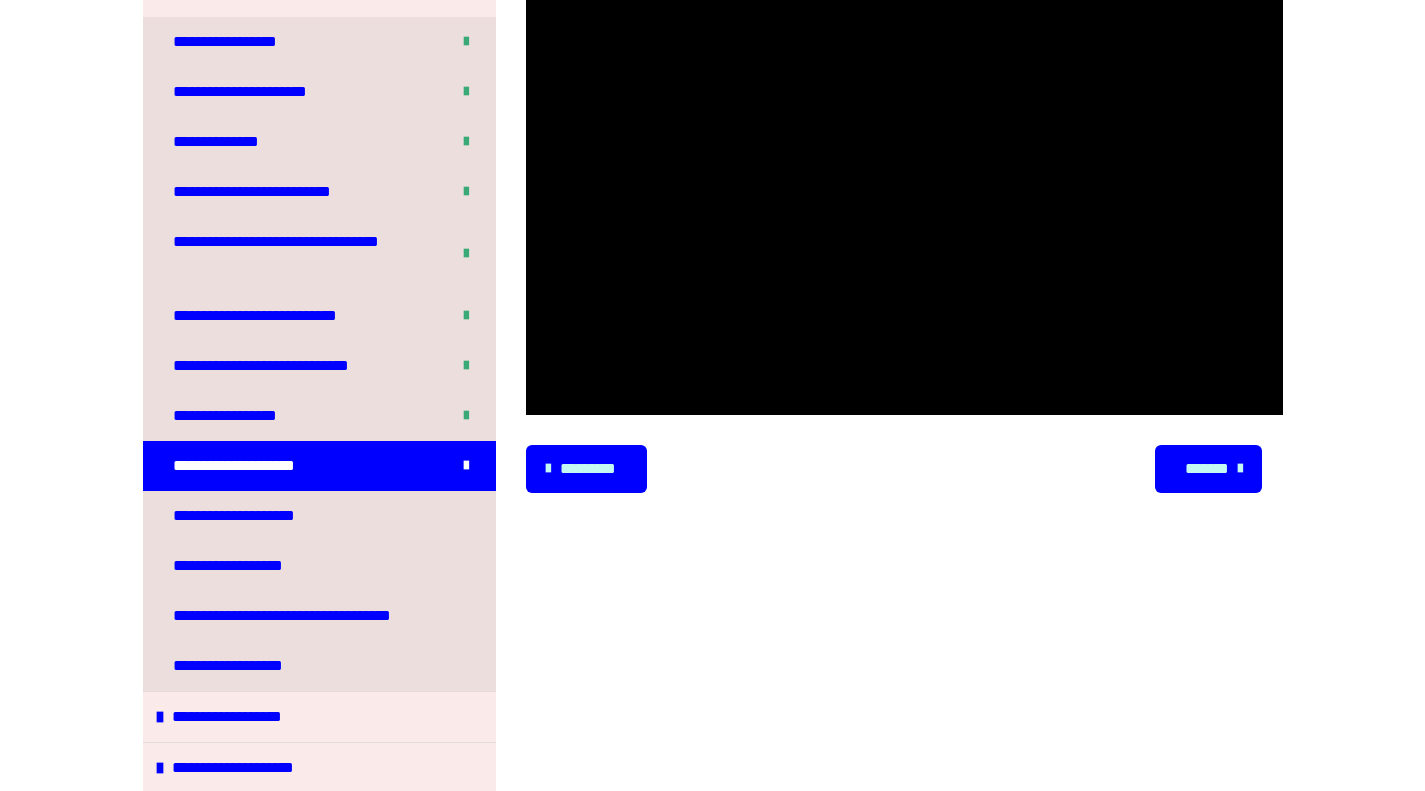 click at bounding box center (1240, 469) 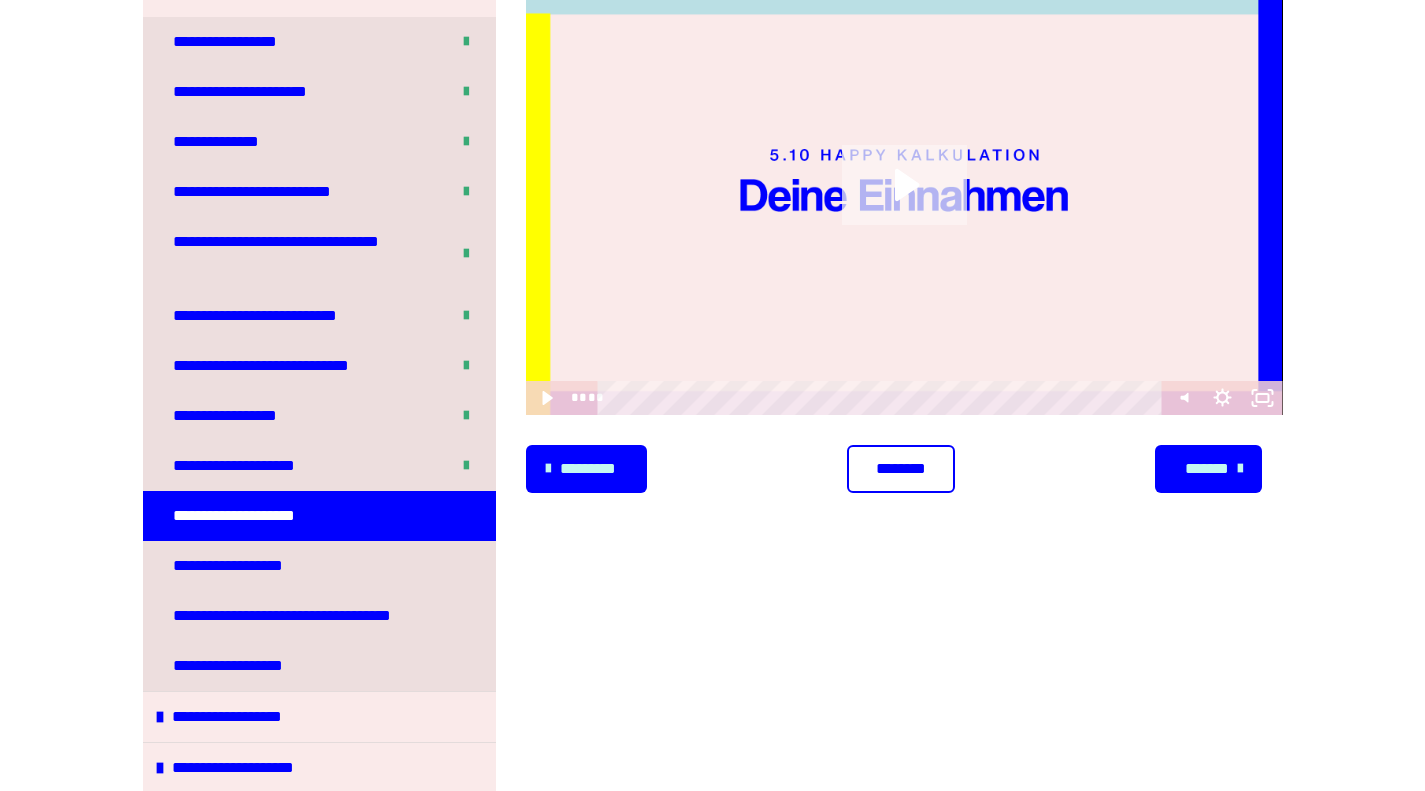 click 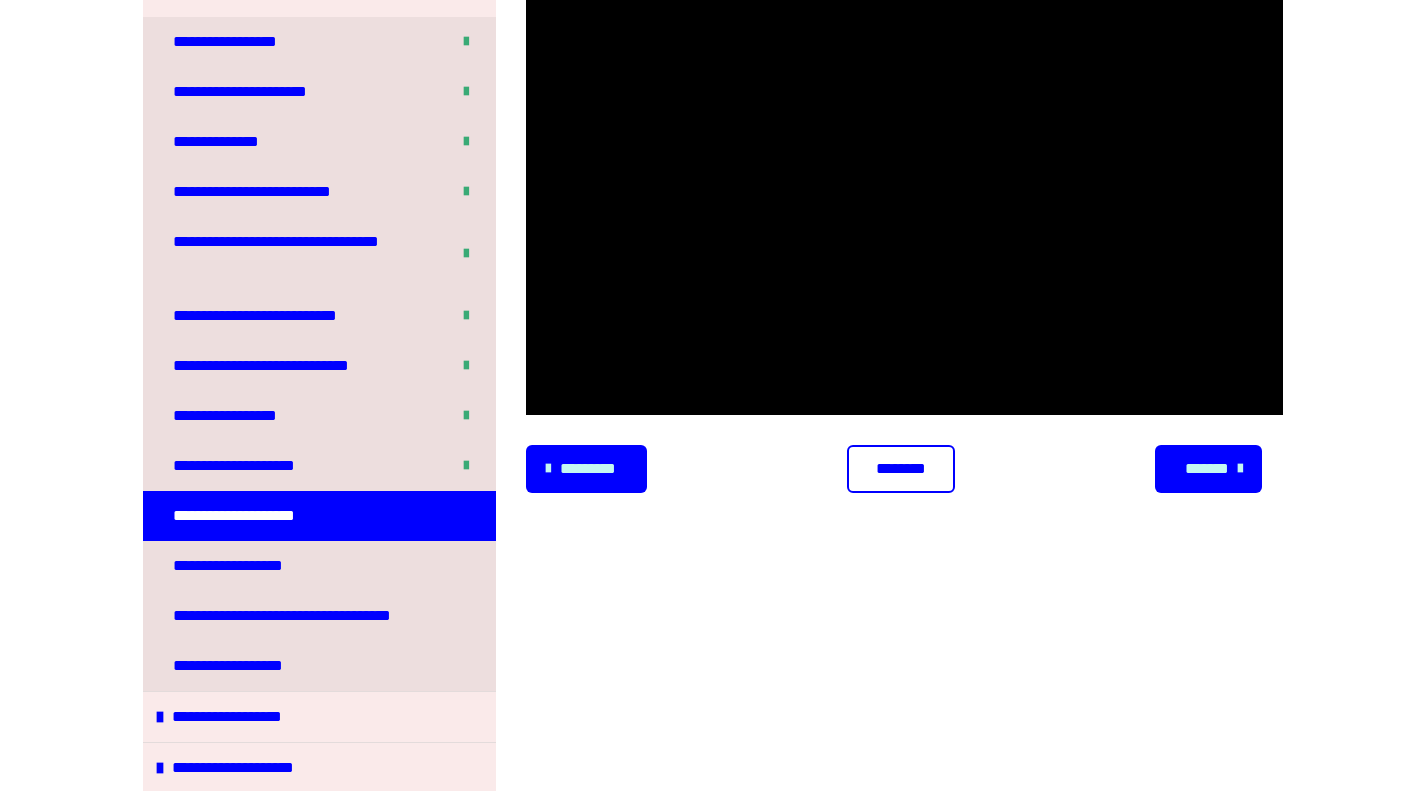click on "********" at bounding box center (901, 469) 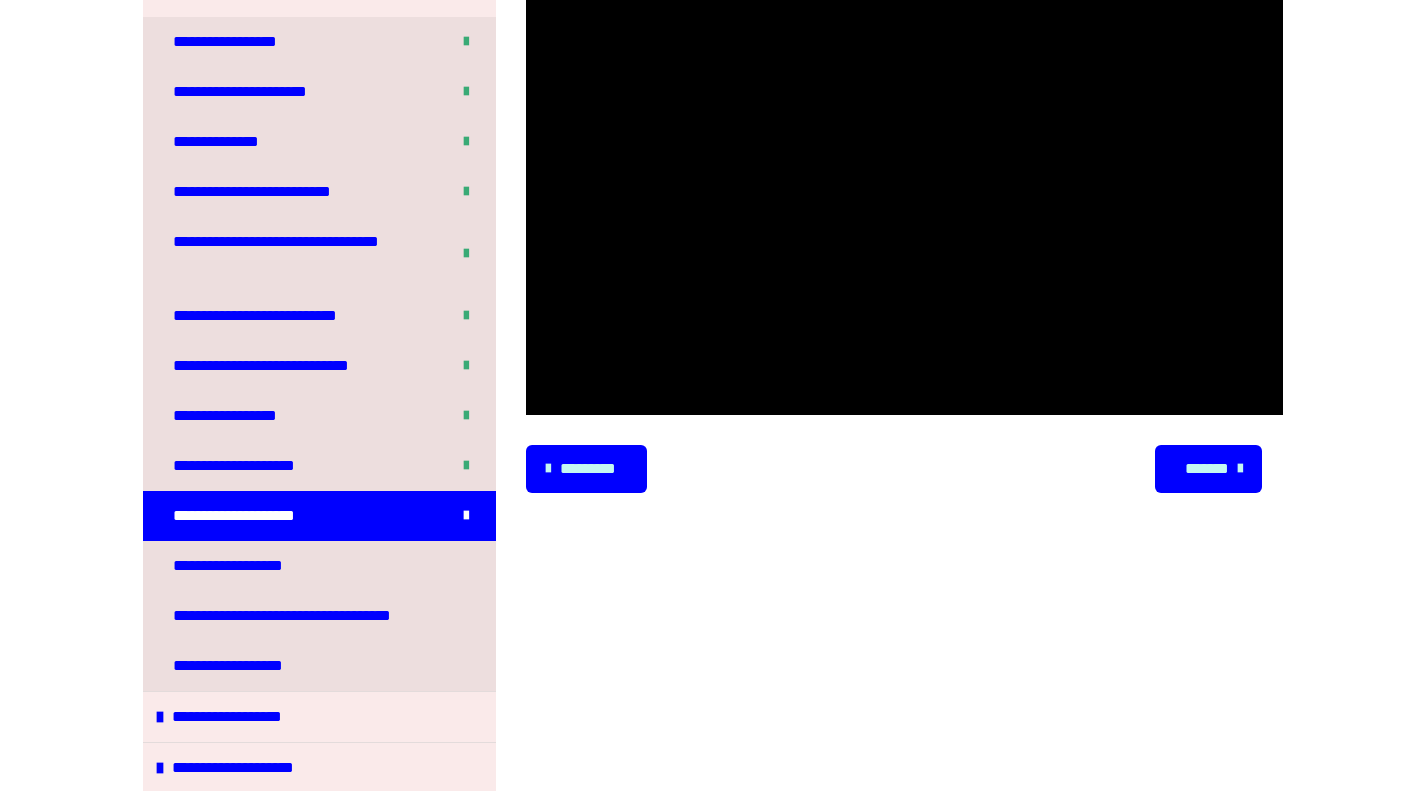 click on "*******" at bounding box center [1206, 469] 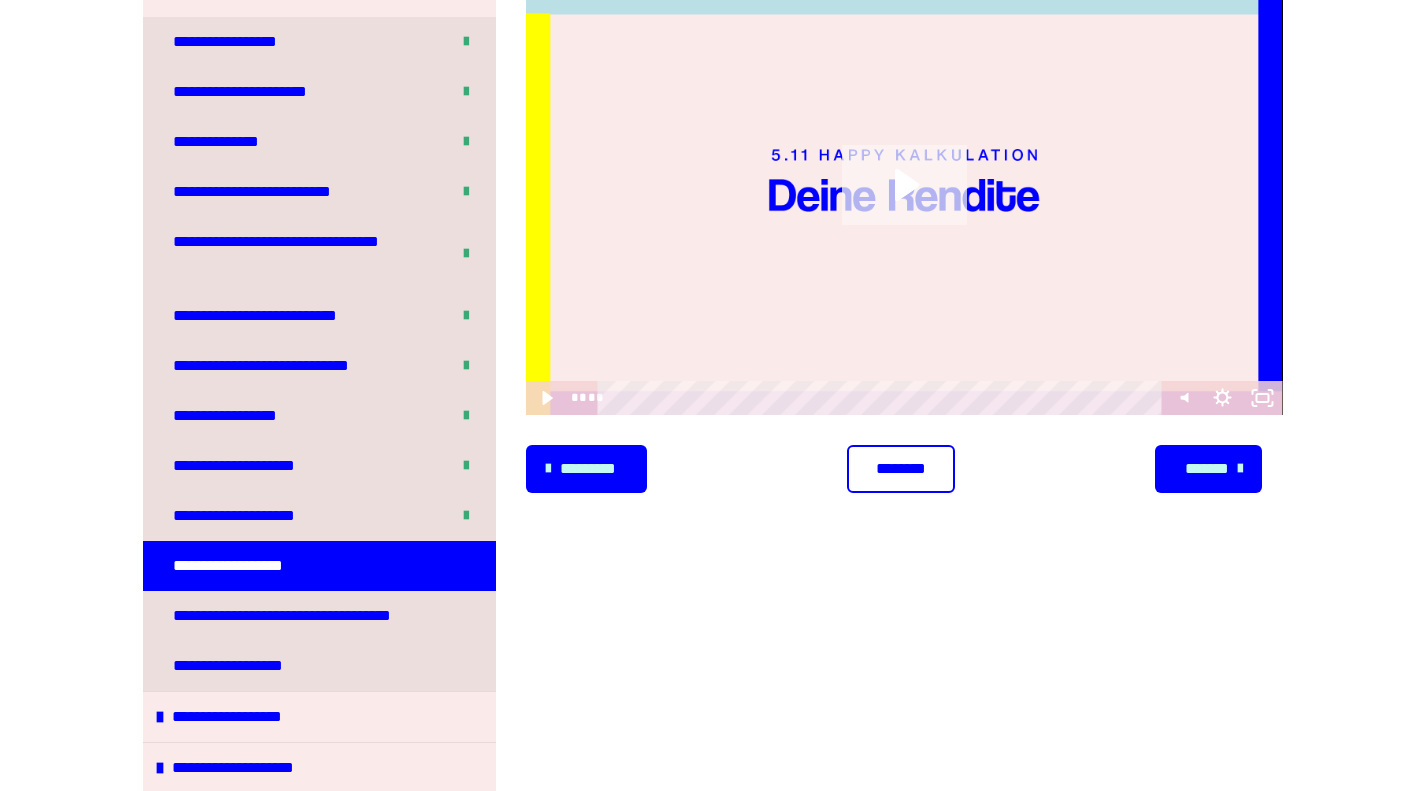 click 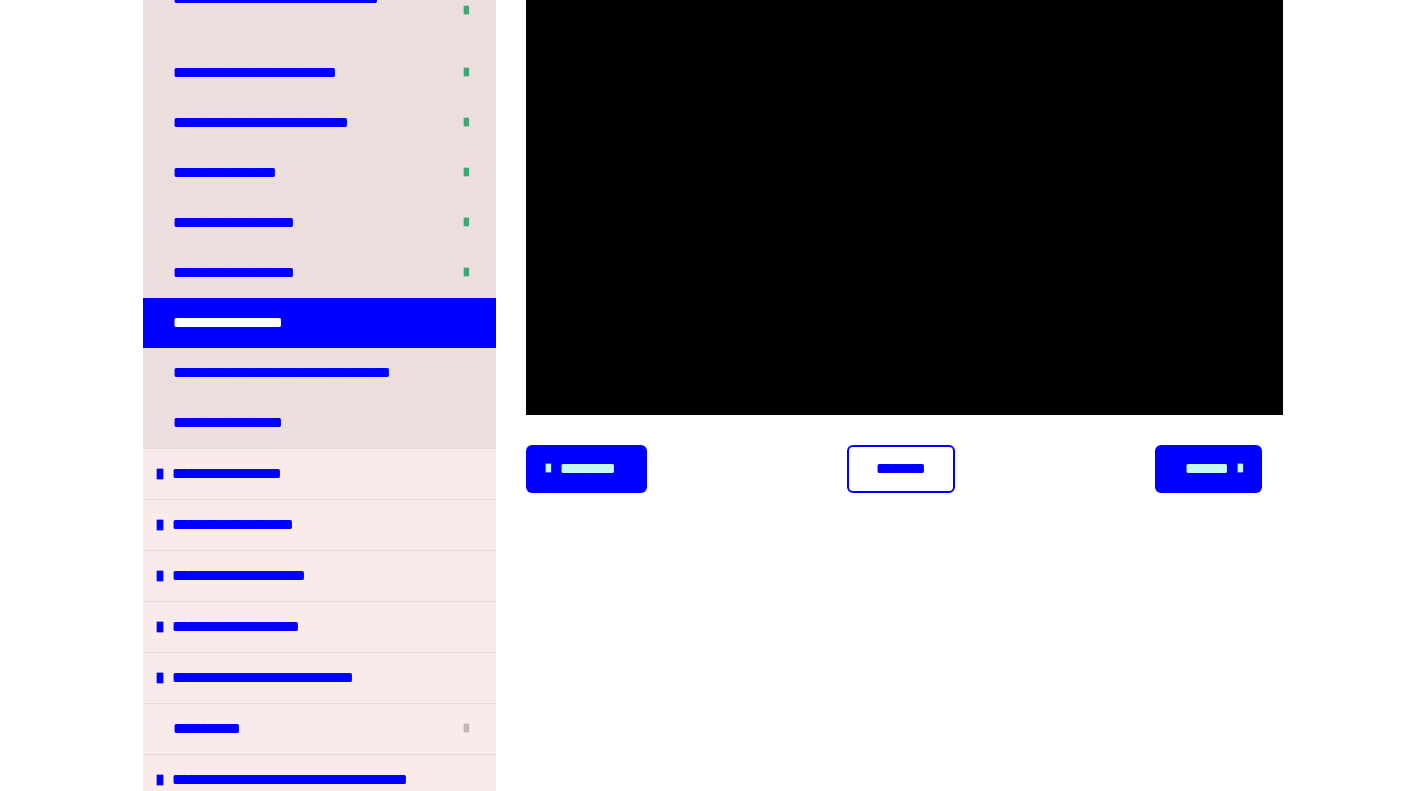 scroll, scrollTop: 747, scrollLeft: 0, axis: vertical 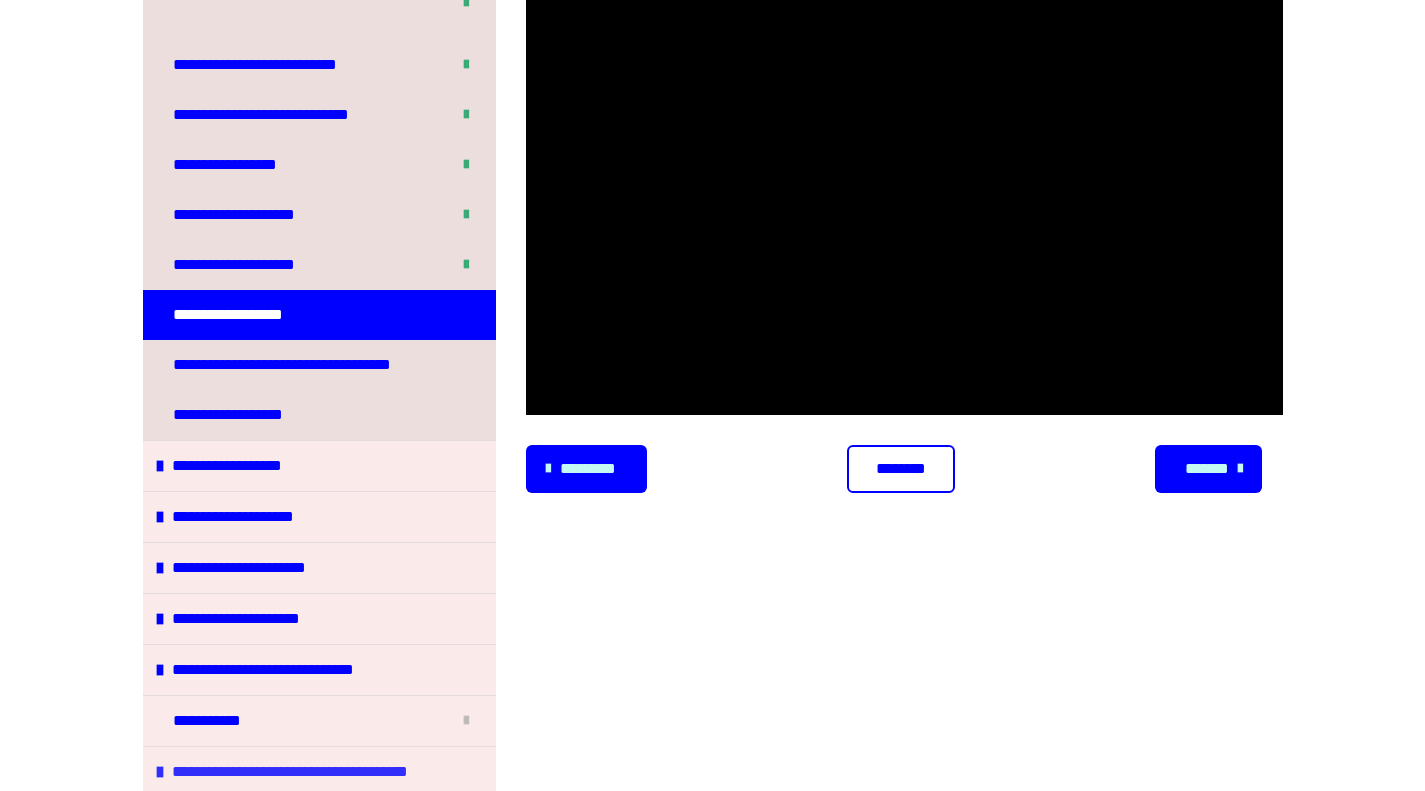 click at bounding box center [160, 772] 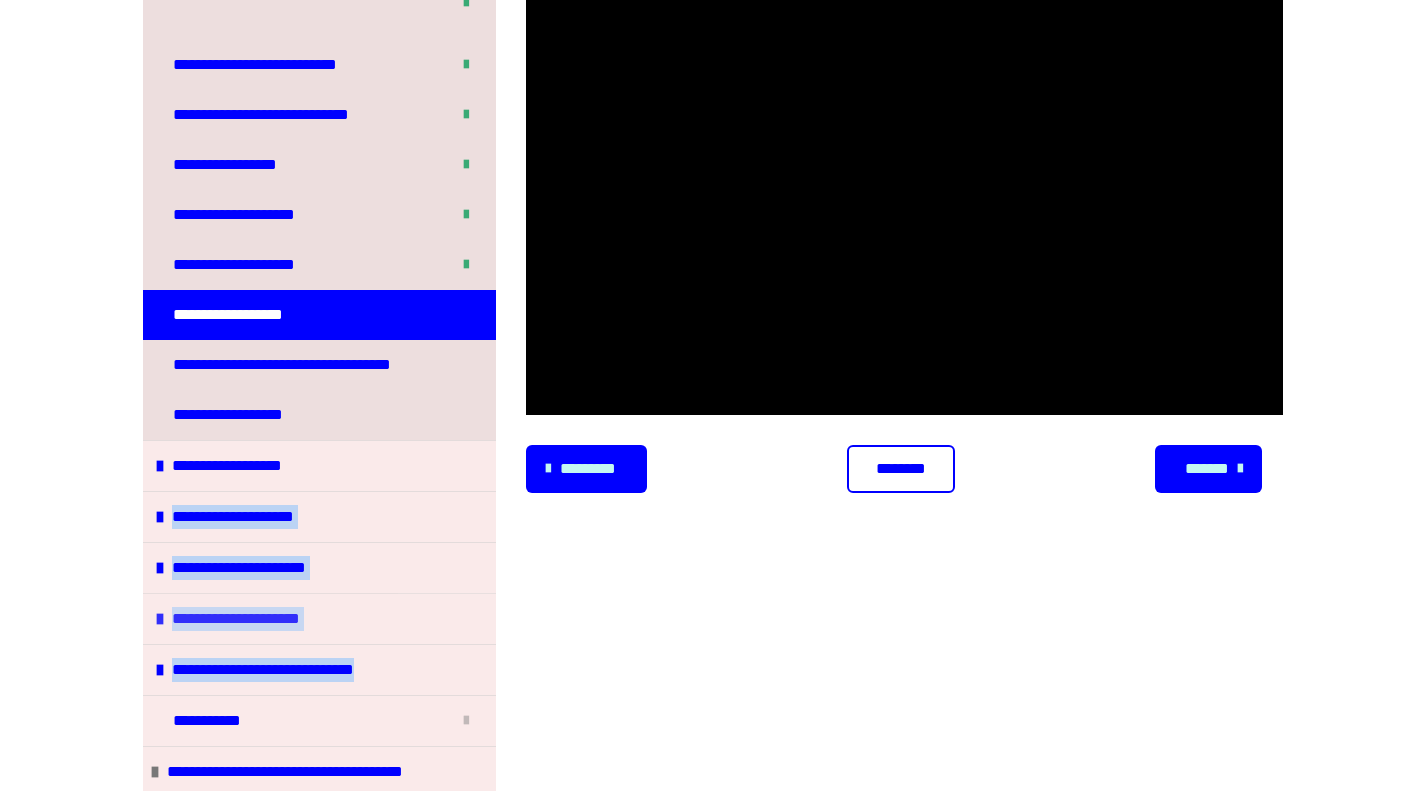 drag, startPoint x: 480, startPoint y: 485, endPoint x: 474, endPoint y: 631, distance: 146.12323 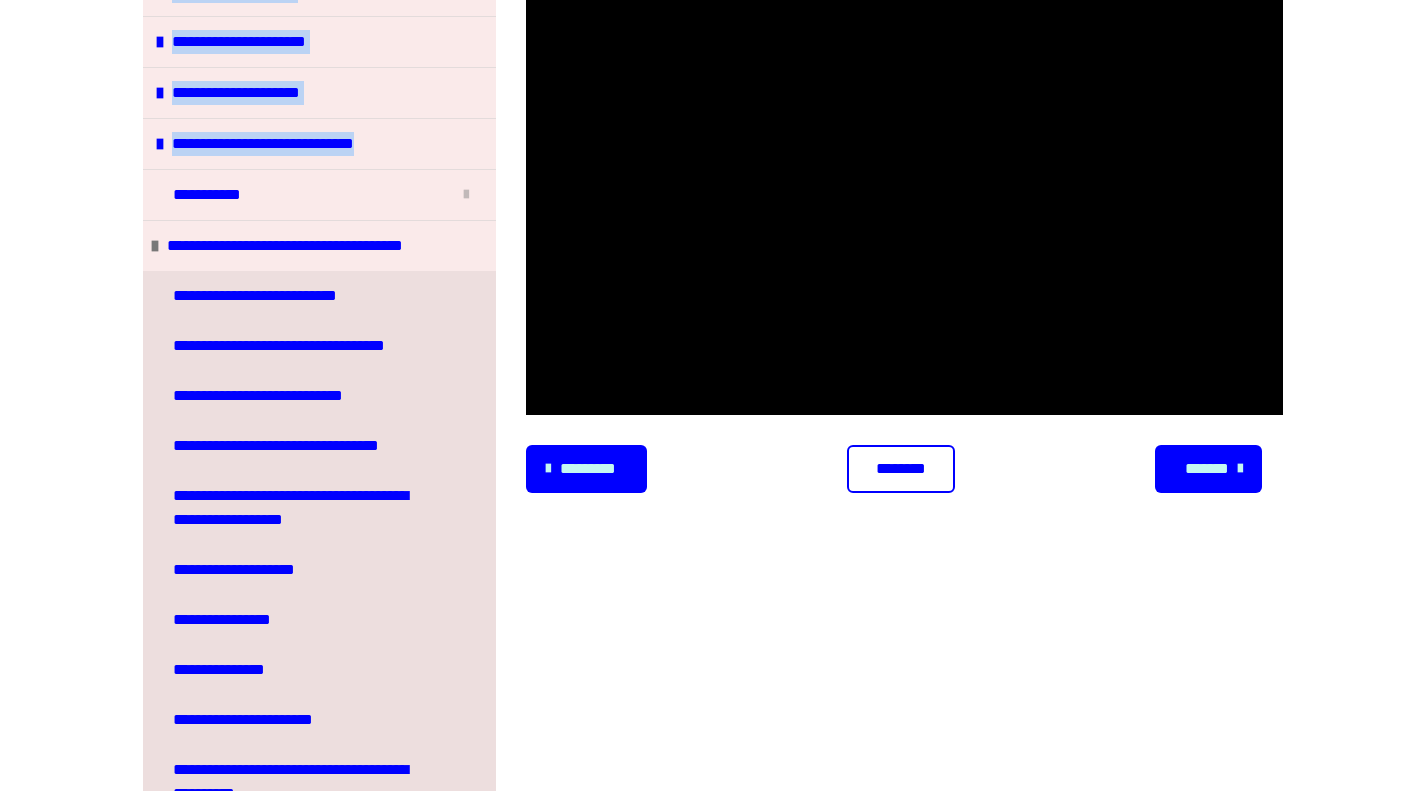 scroll, scrollTop: 1295, scrollLeft: 0, axis: vertical 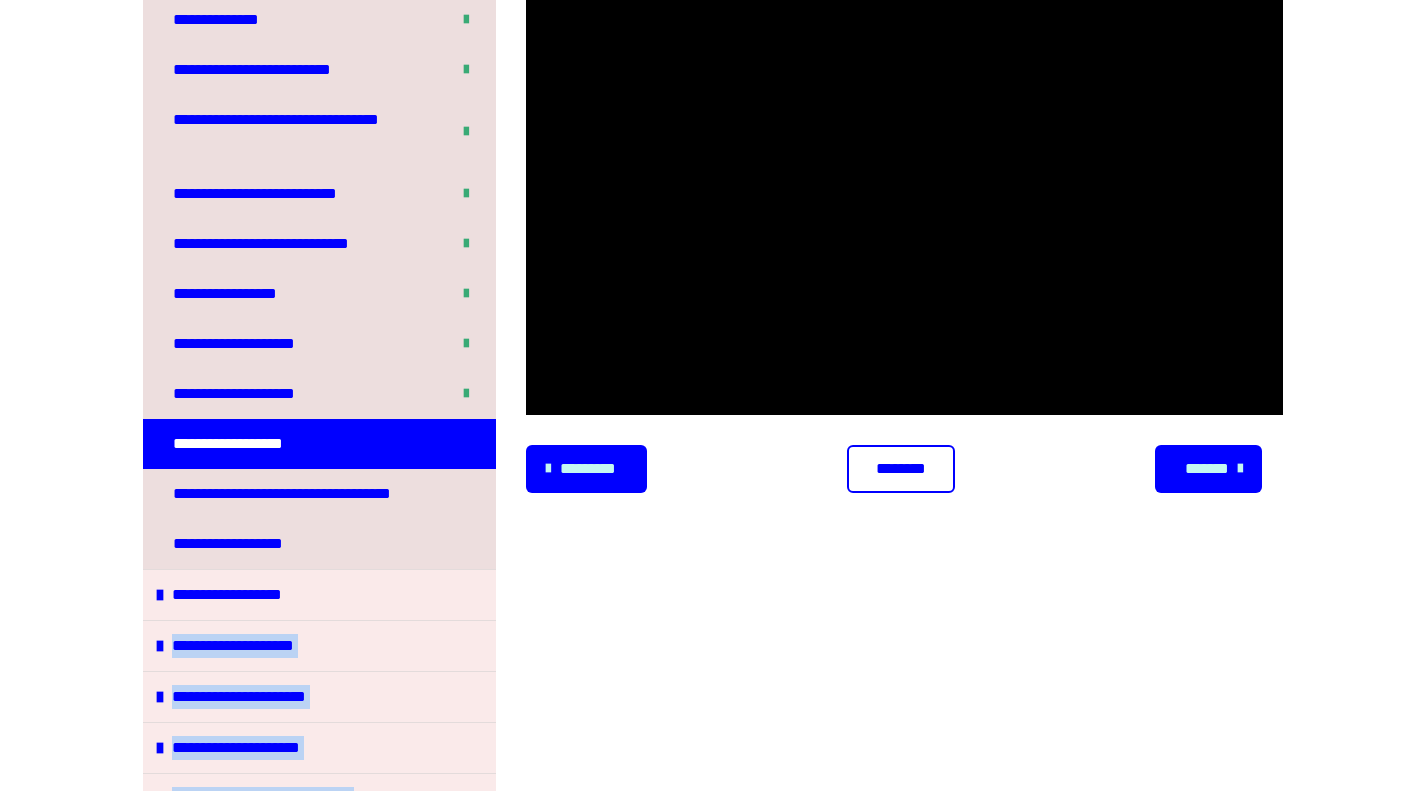 click on "********" at bounding box center (901, 469) 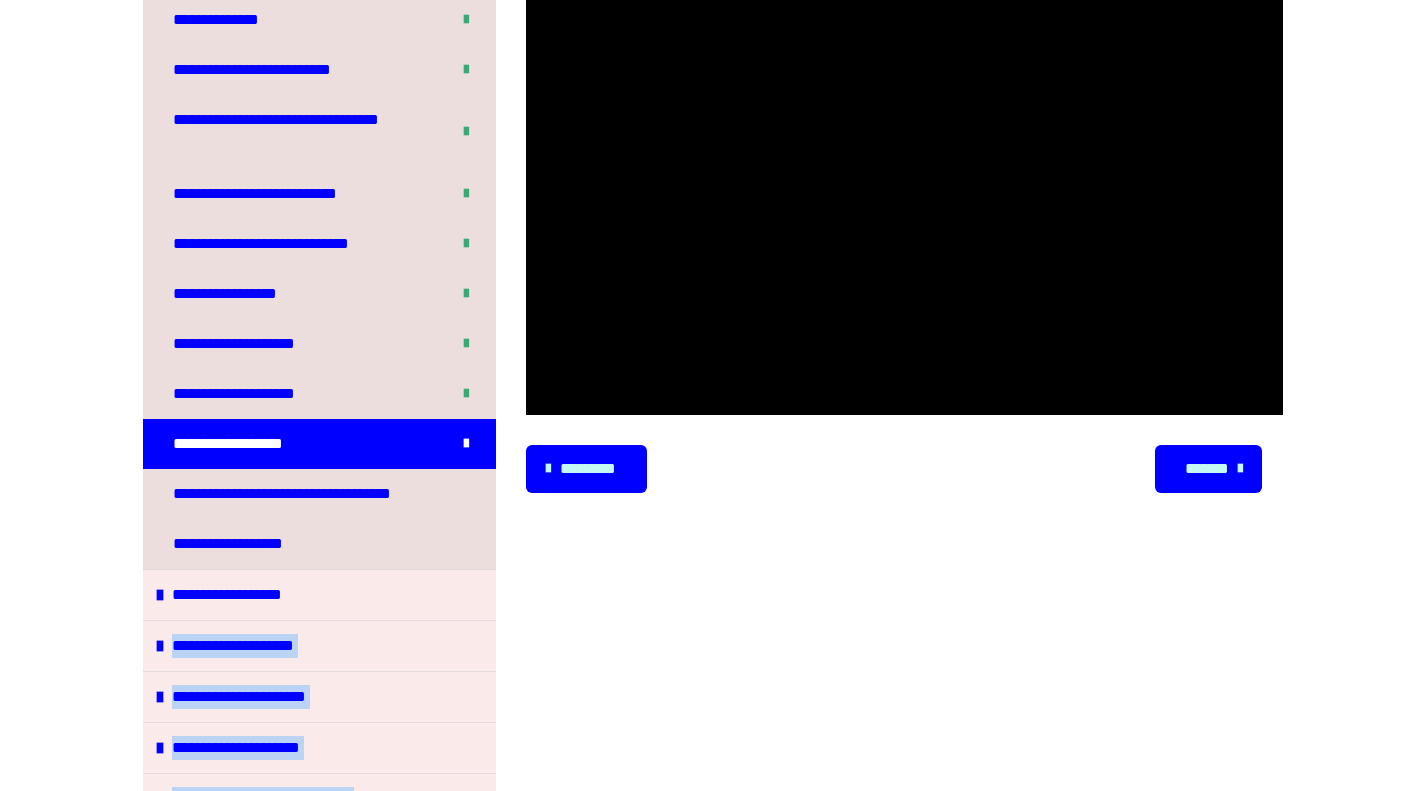 click on "*******" at bounding box center [1206, 469] 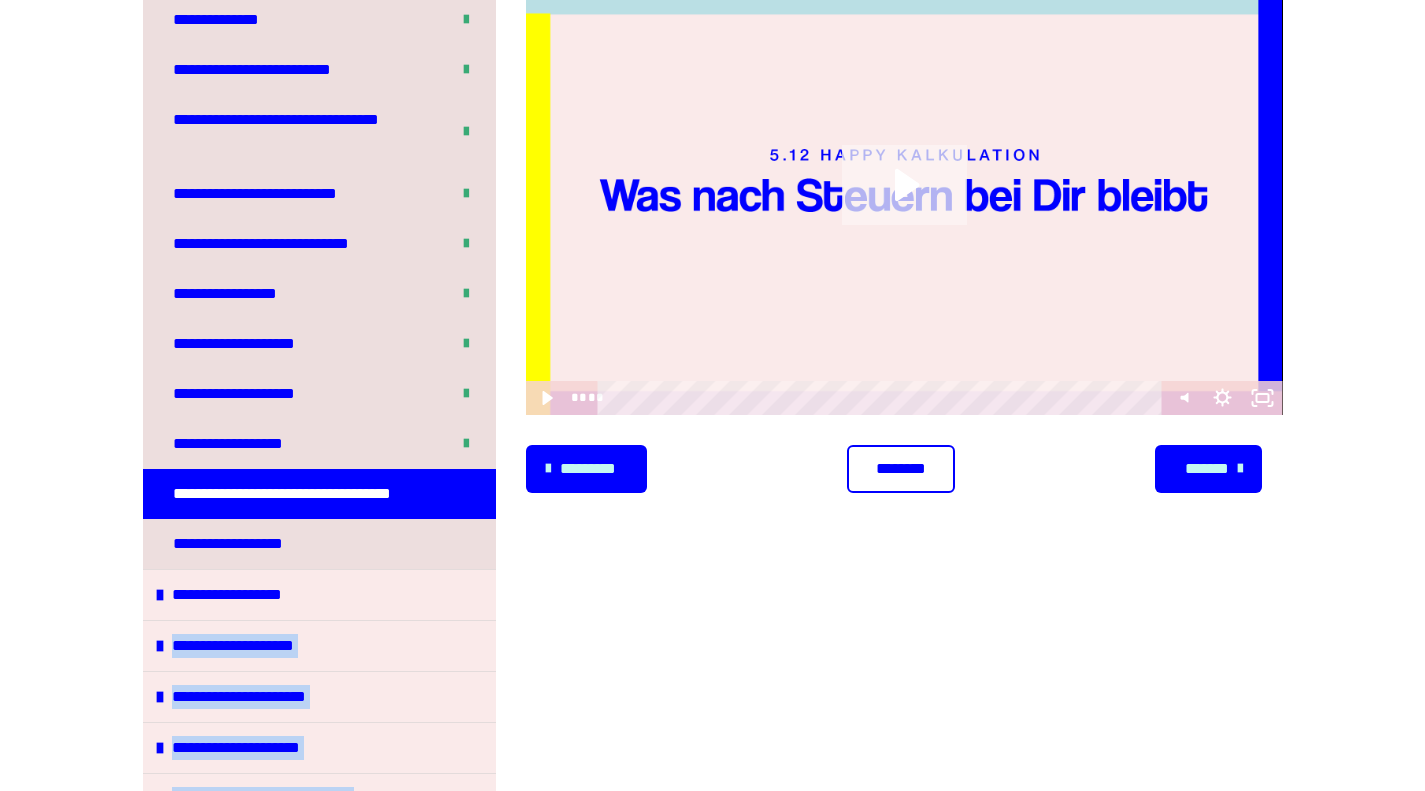 click 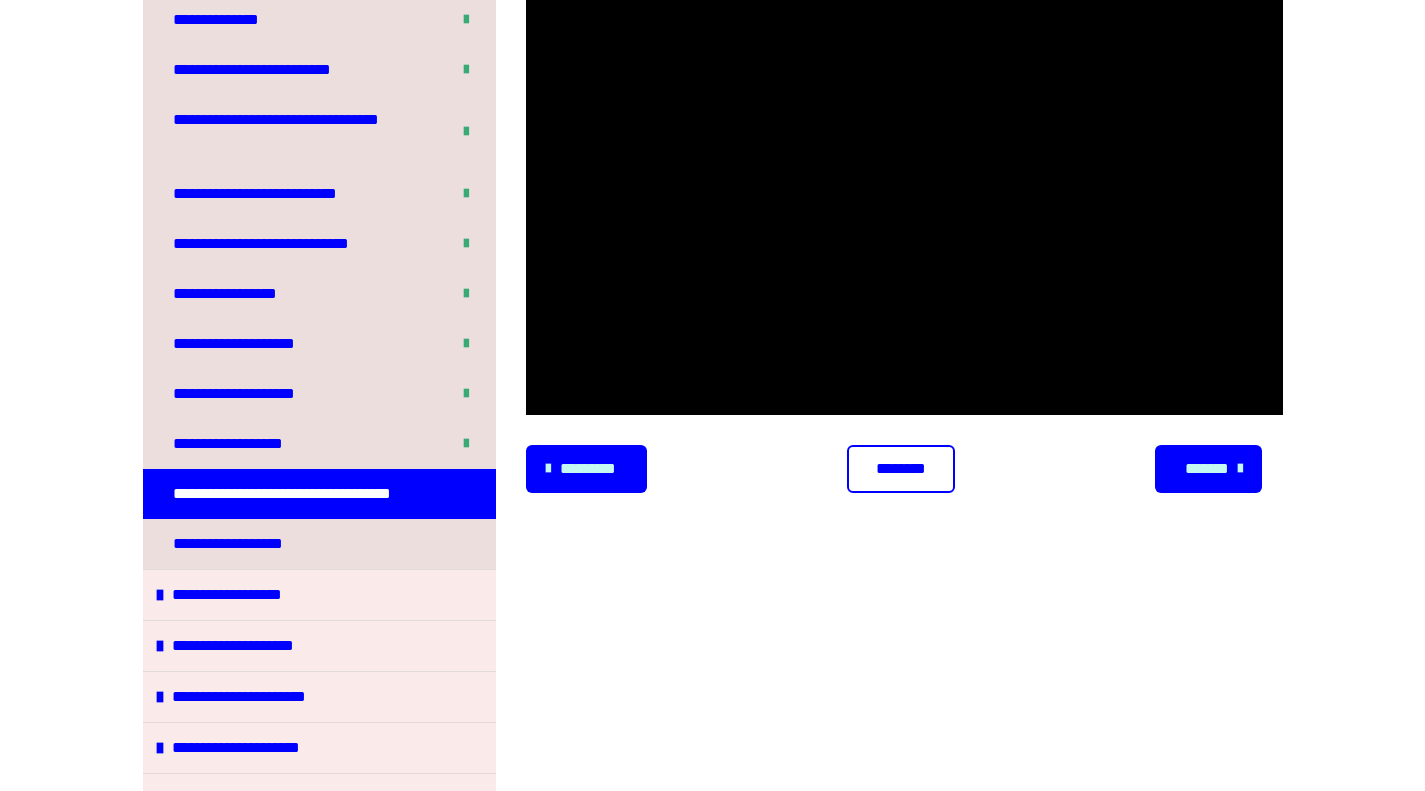 click on "**********" at bounding box center (904, 385) 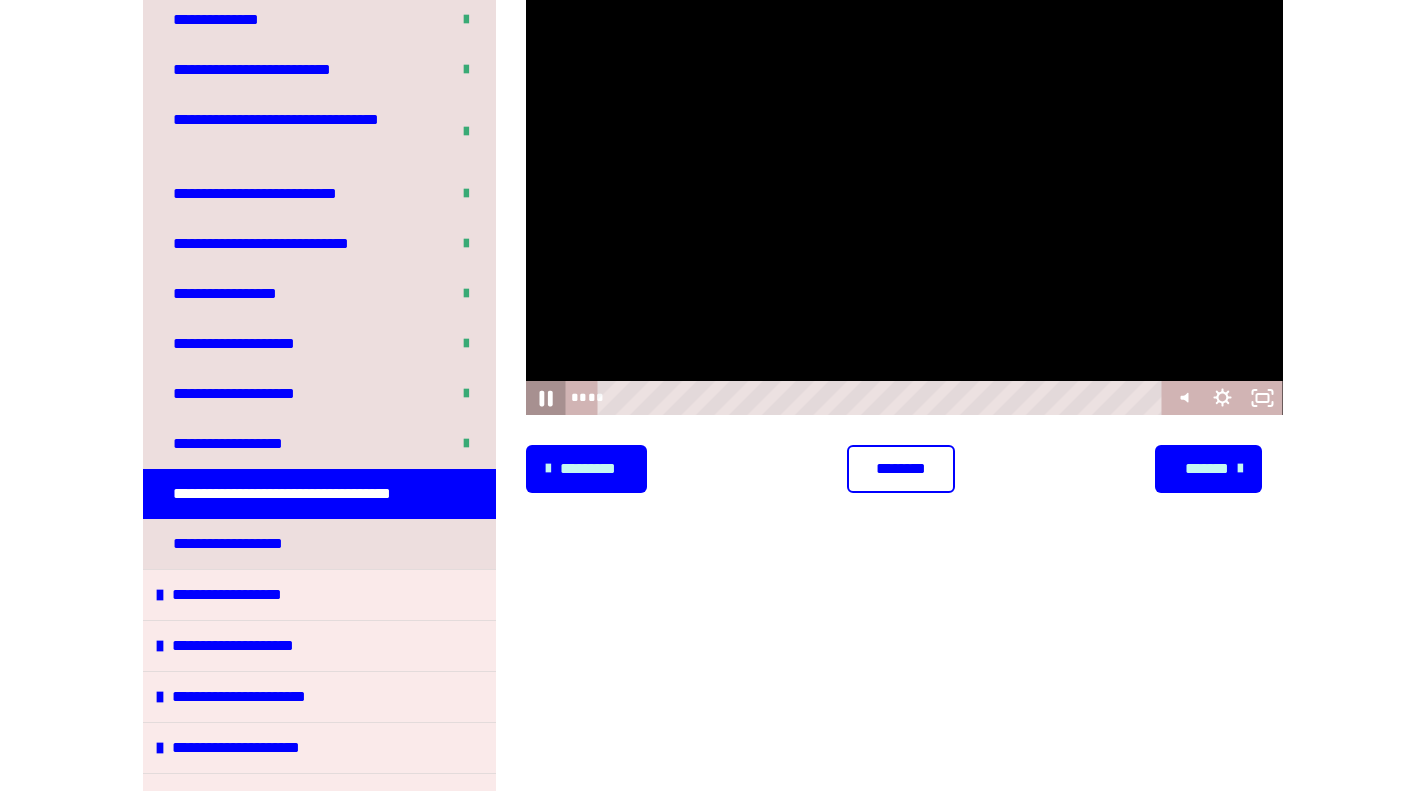 click 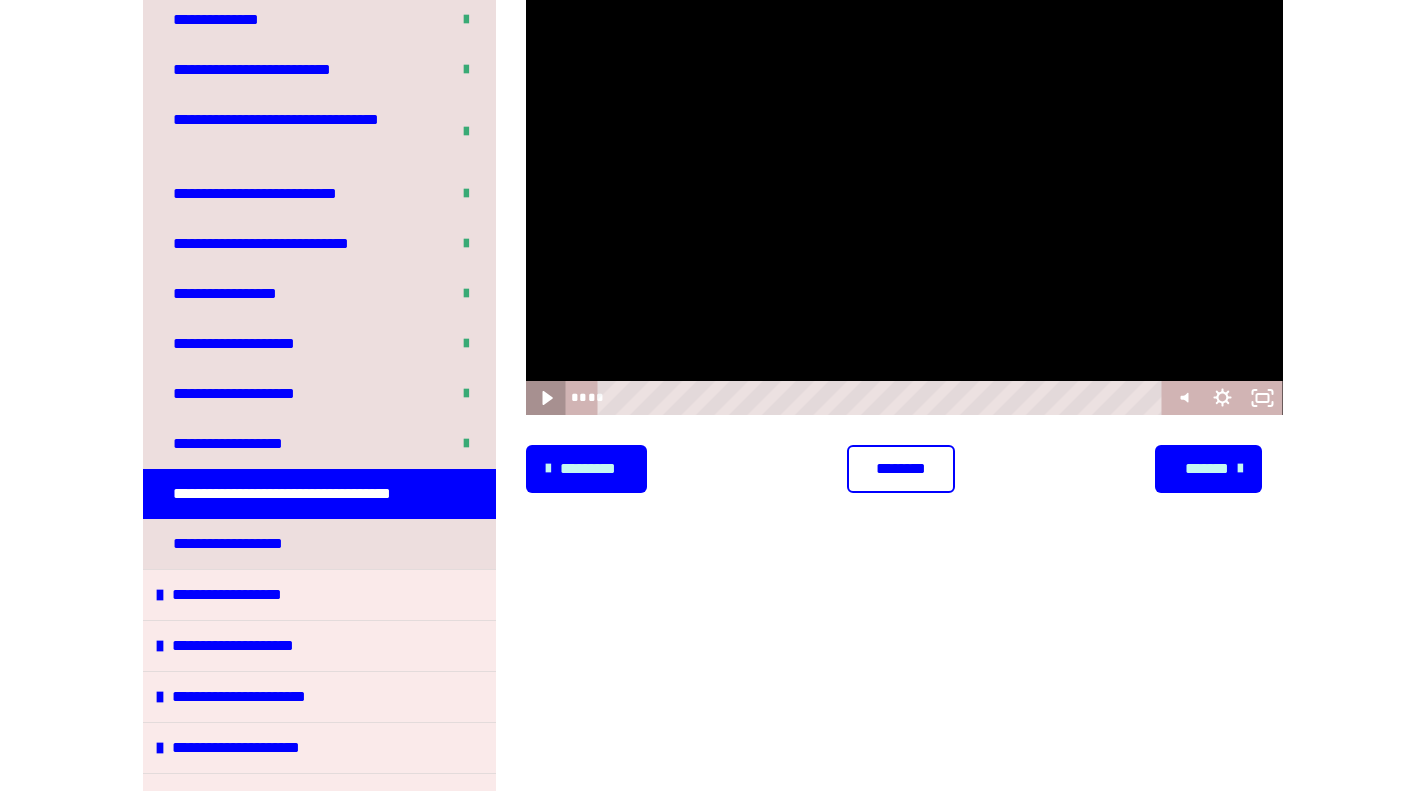 click 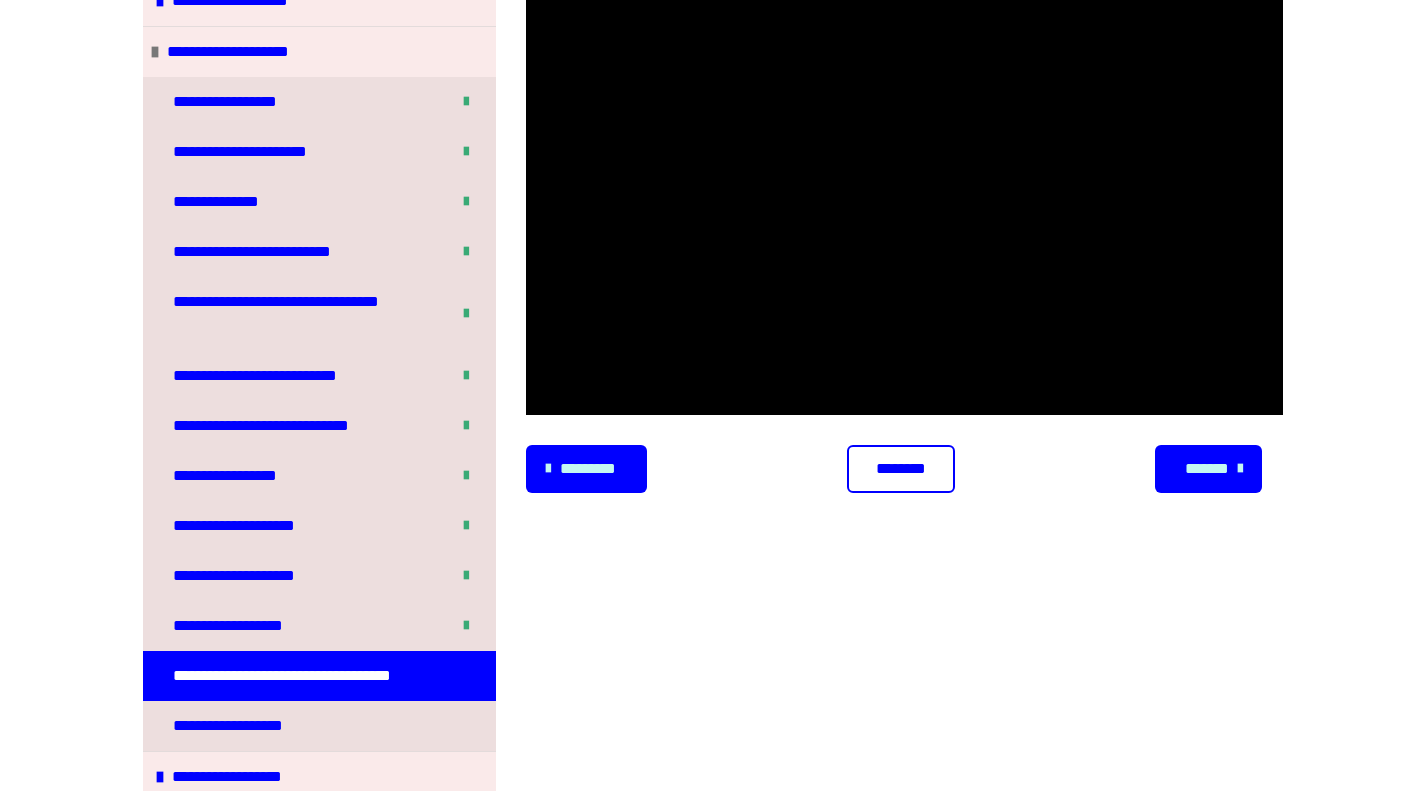 scroll, scrollTop: 427, scrollLeft: 0, axis: vertical 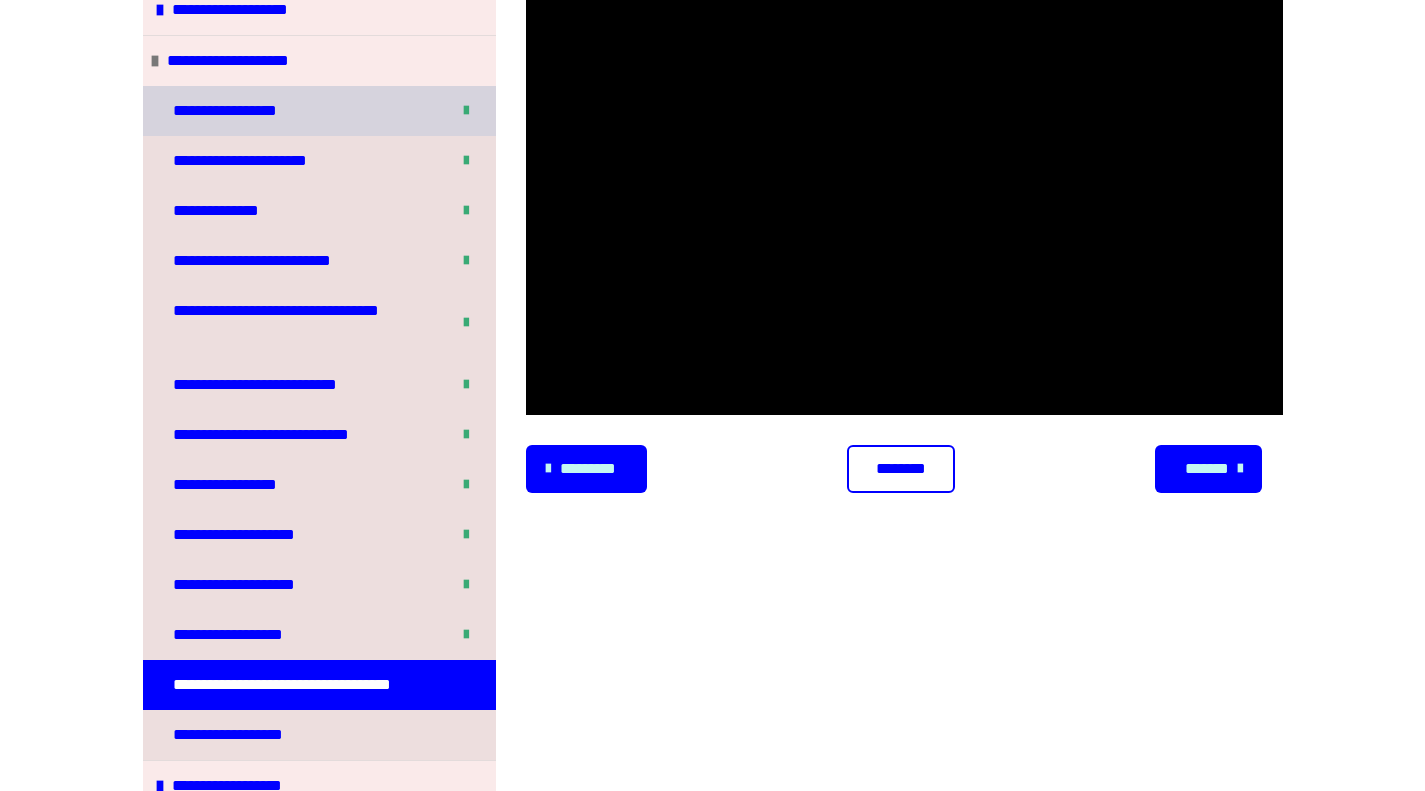 click on "**********" at bounding box center (319, 111) 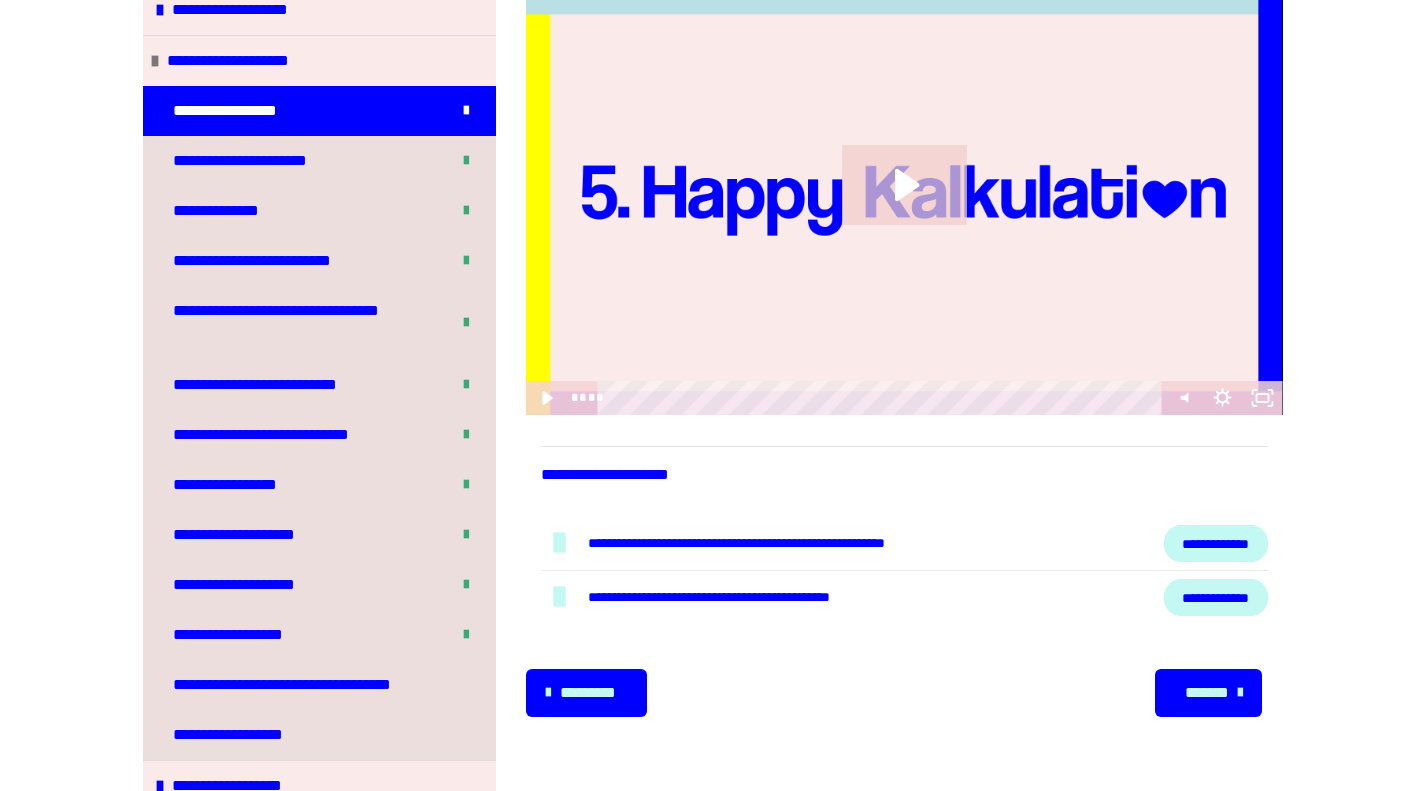 click on "**********" at bounding box center (1216, 597) 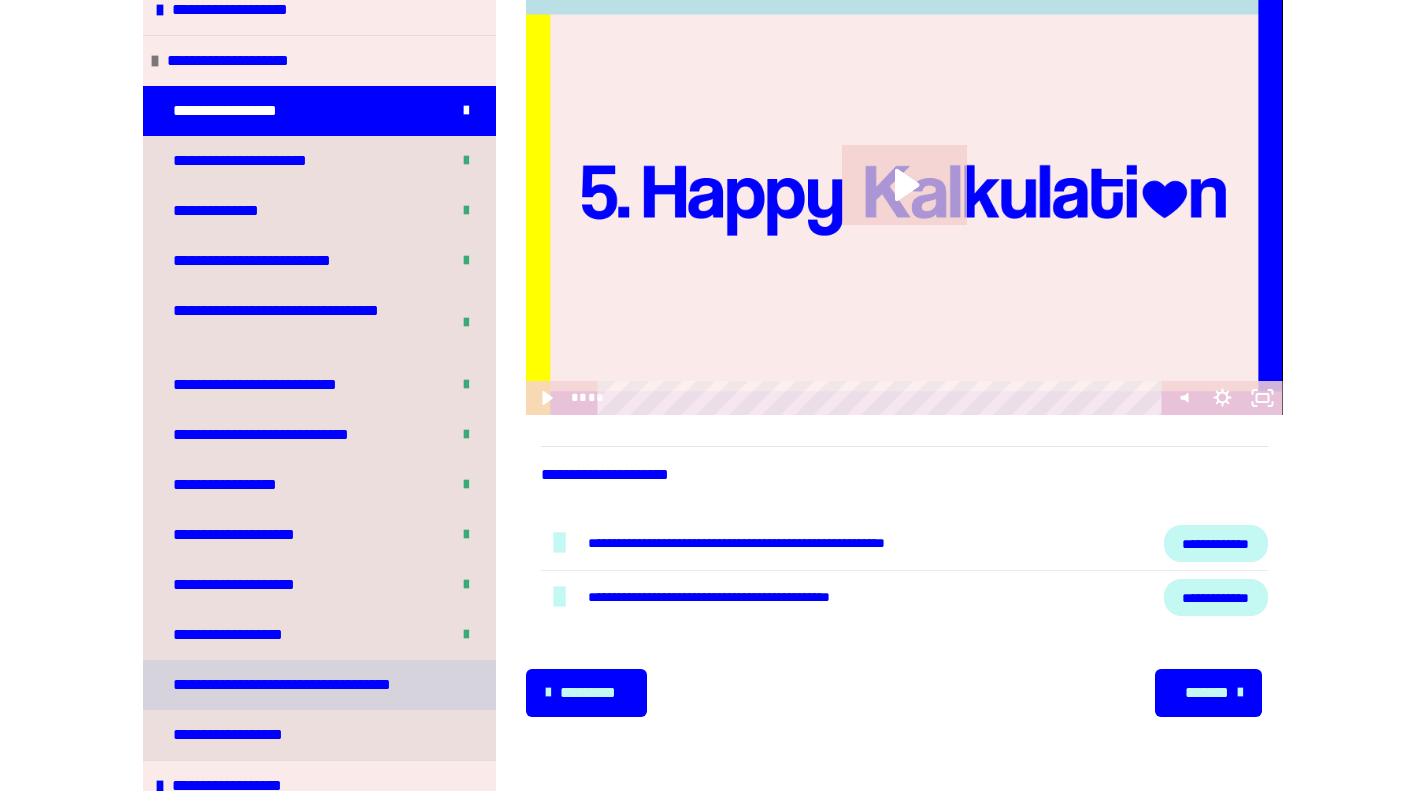 click on "**********" at bounding box center (288, 685) 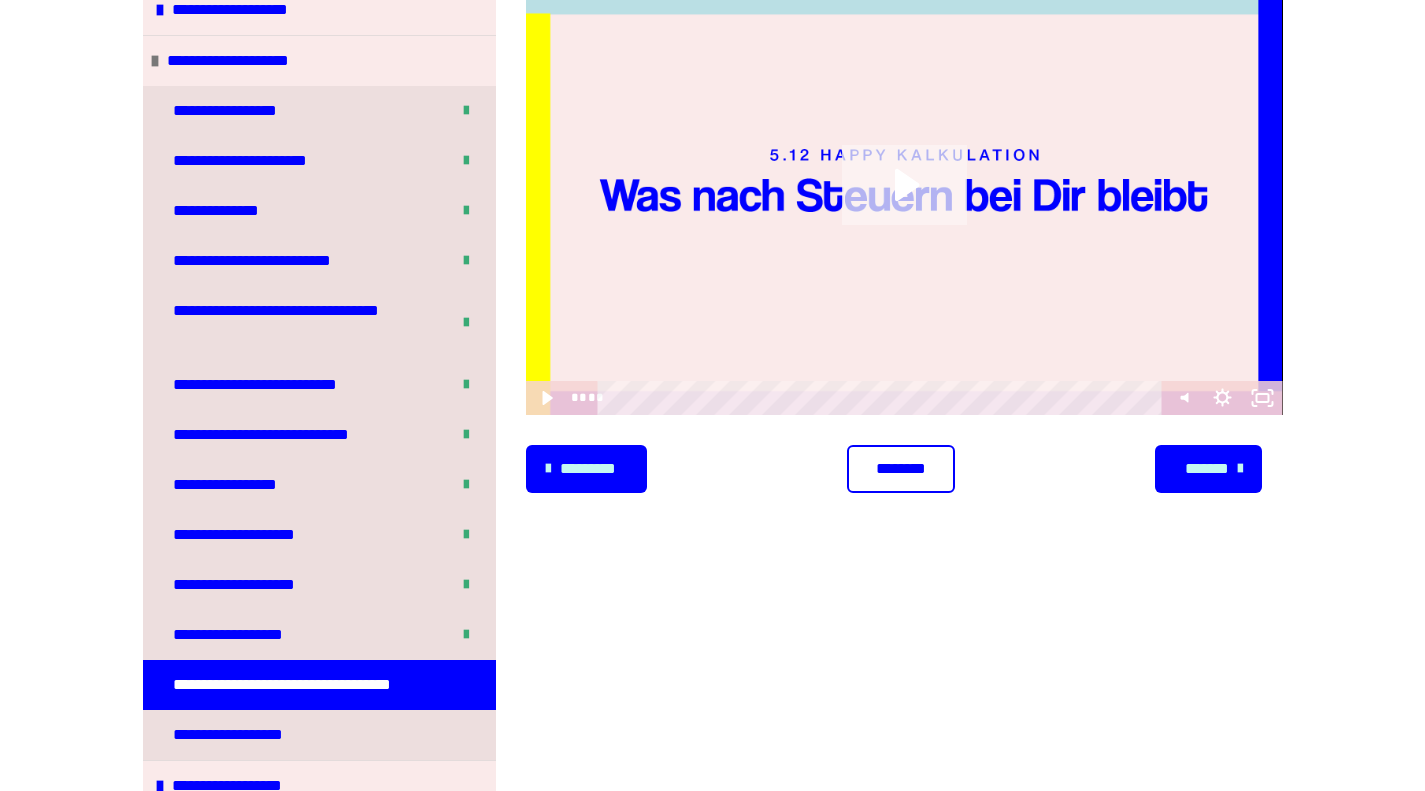 click 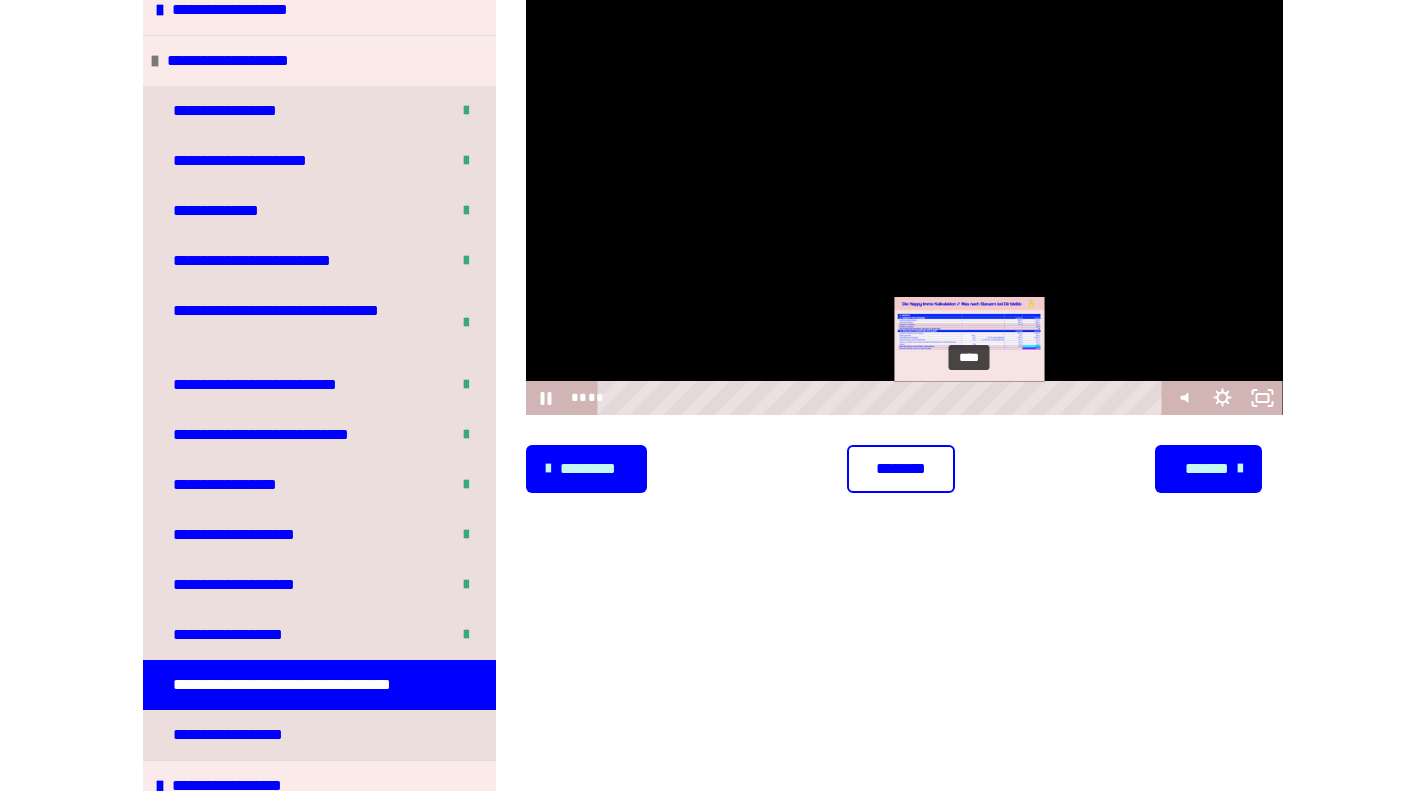 click on "****" at bounding box center (882, 398) 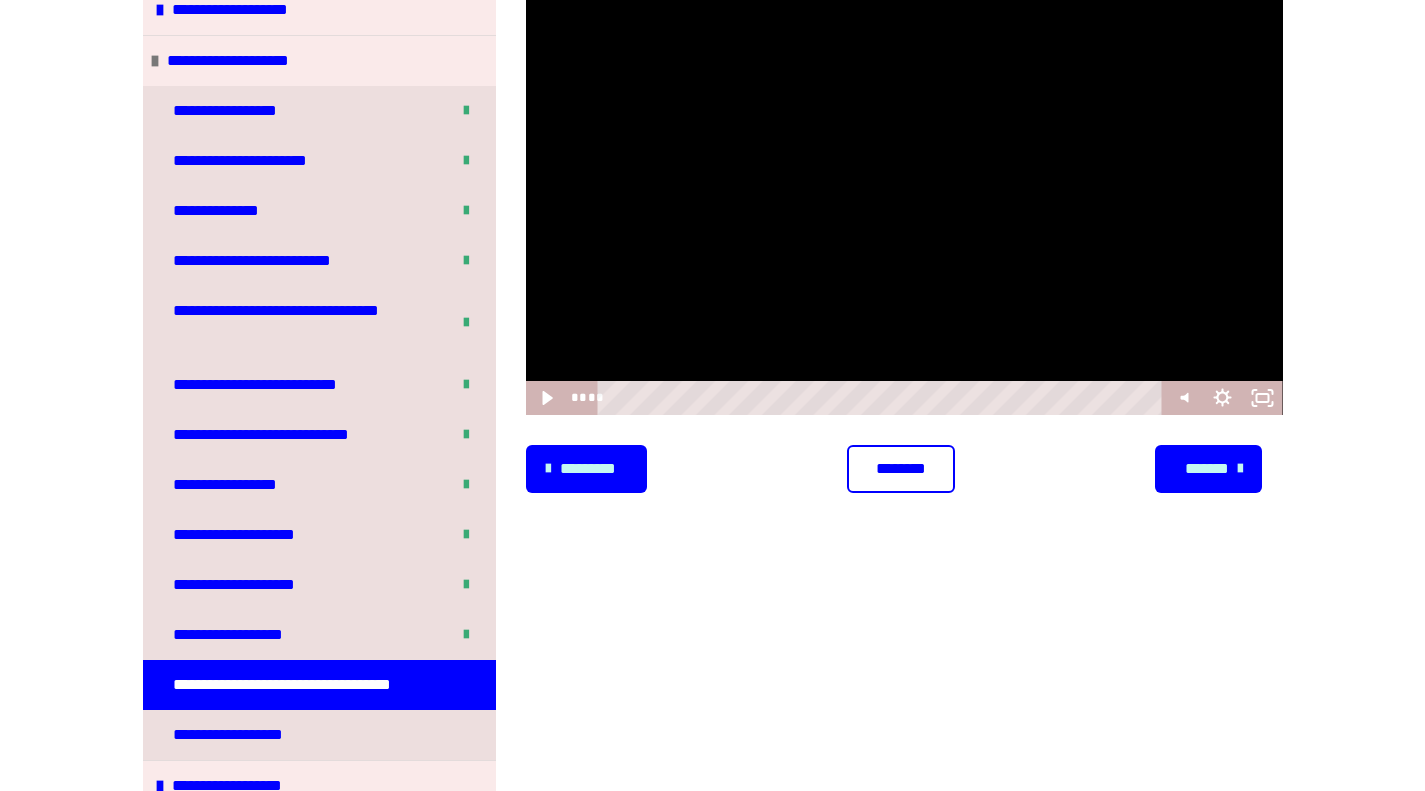 click on "********" at bounding box center [901, 469] 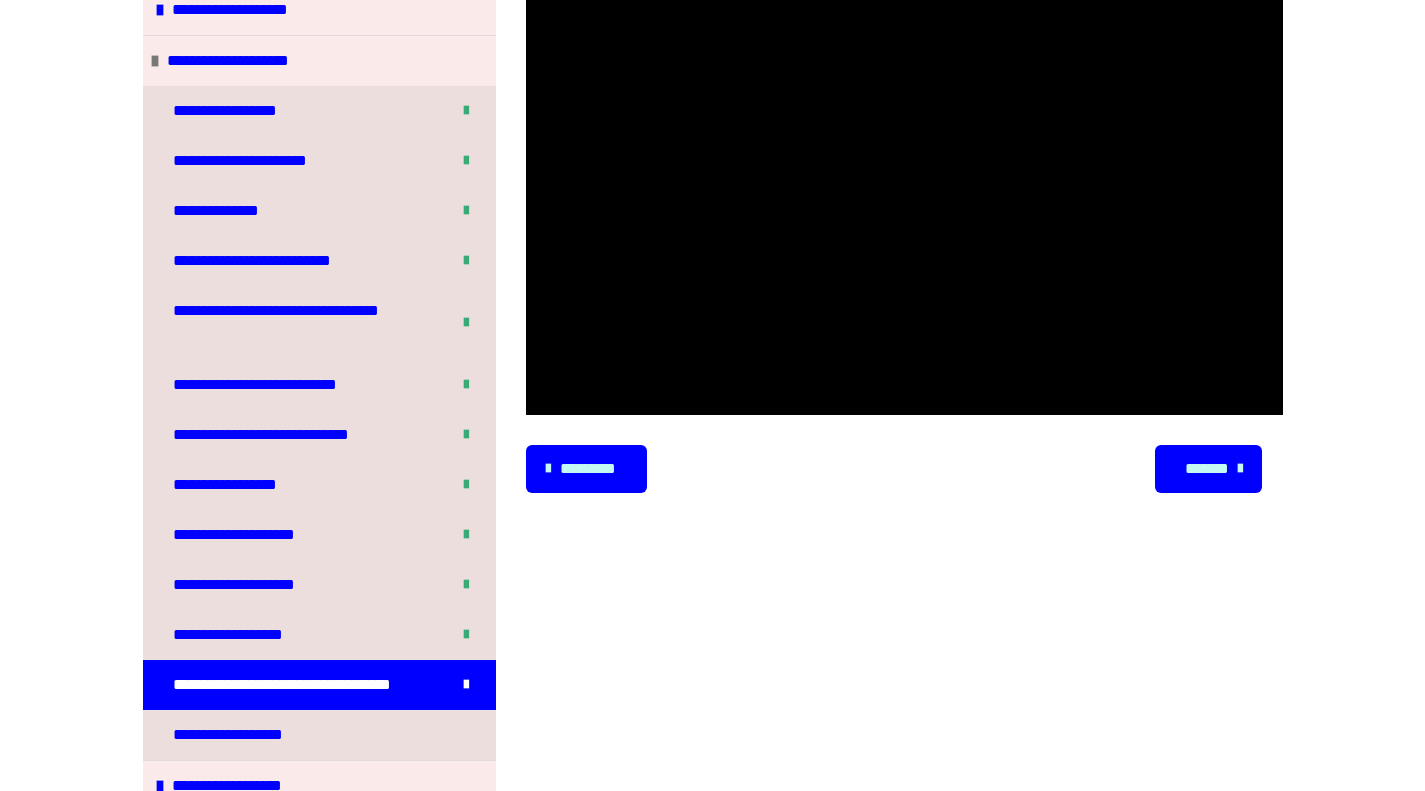 click on "*******" at bounding box center [1206, 469] 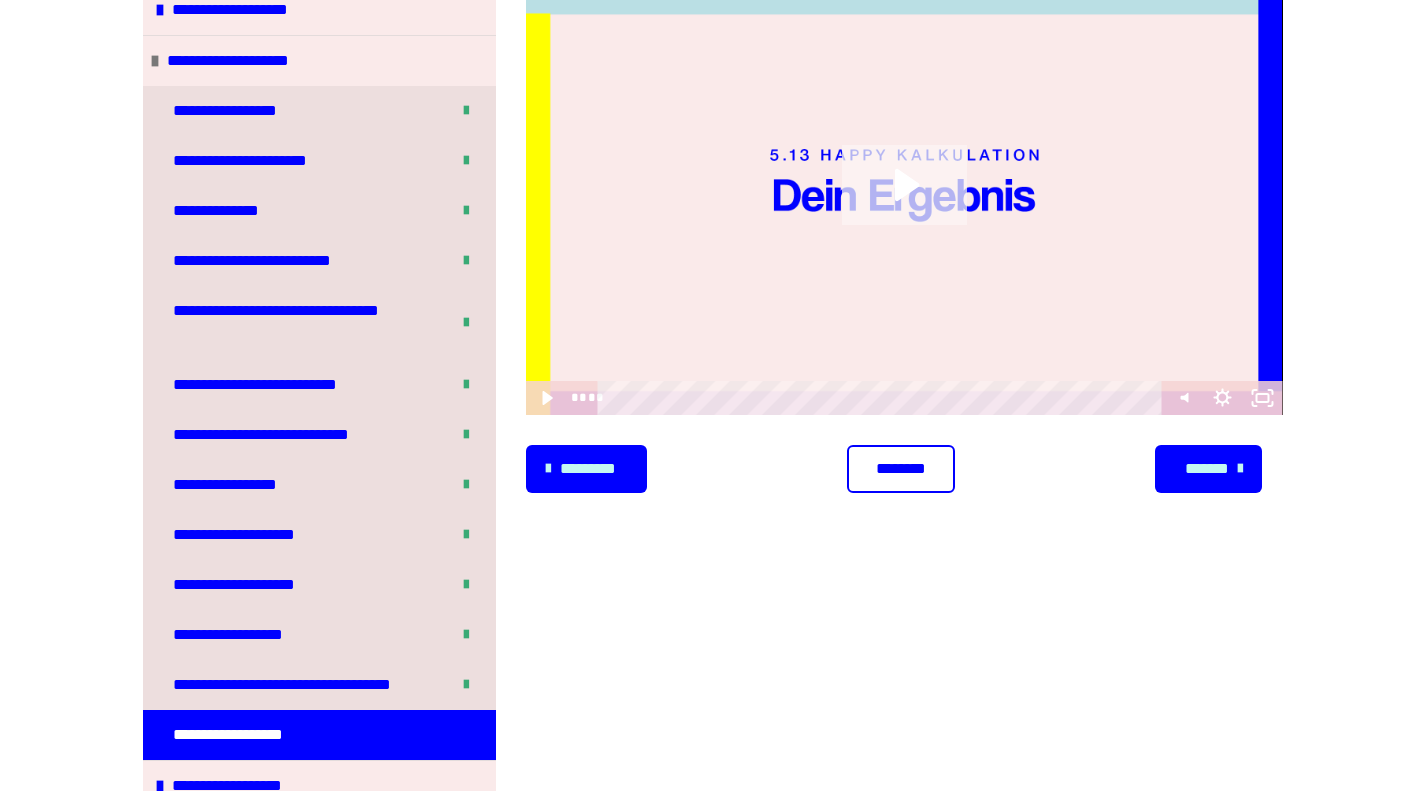 click 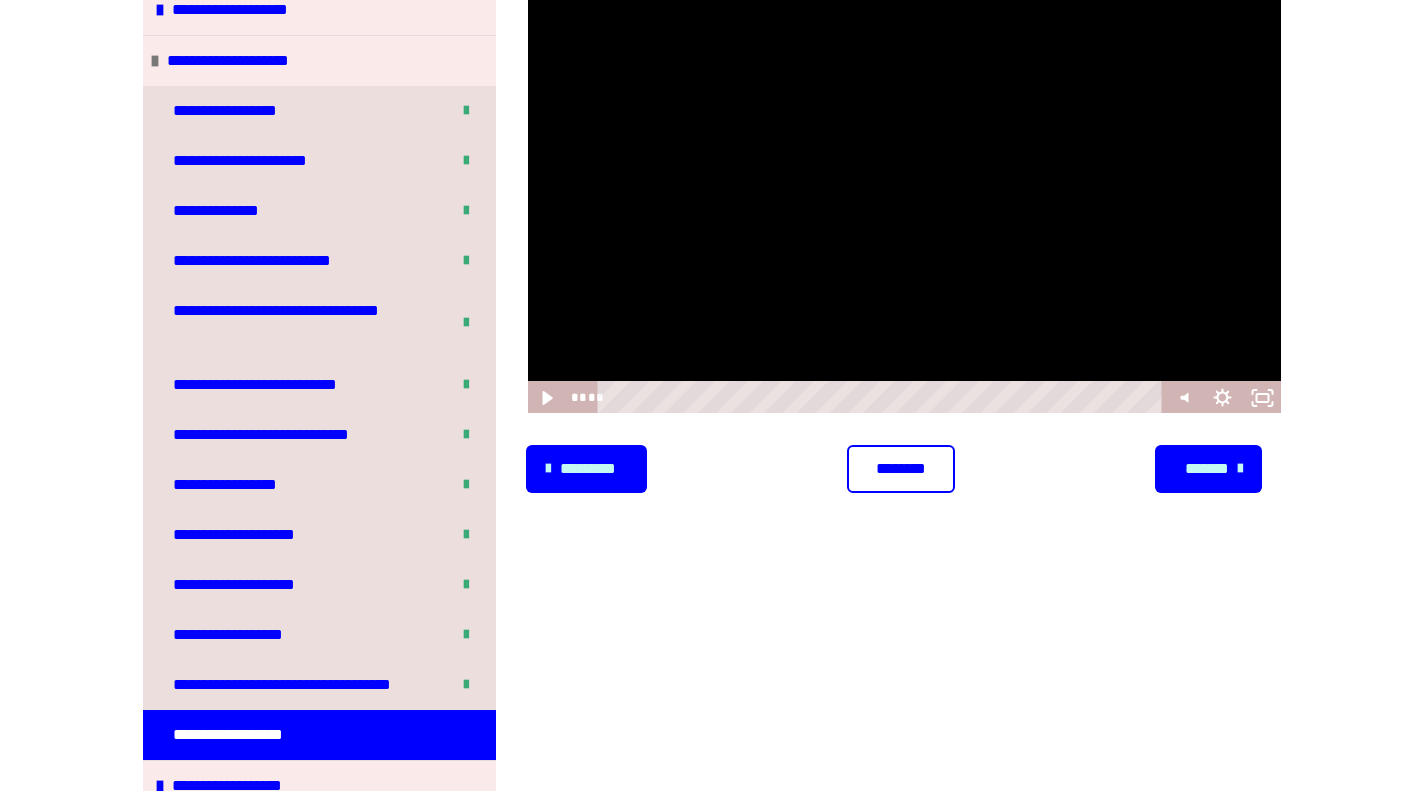 click on "********" at bounding box center (901, 469) 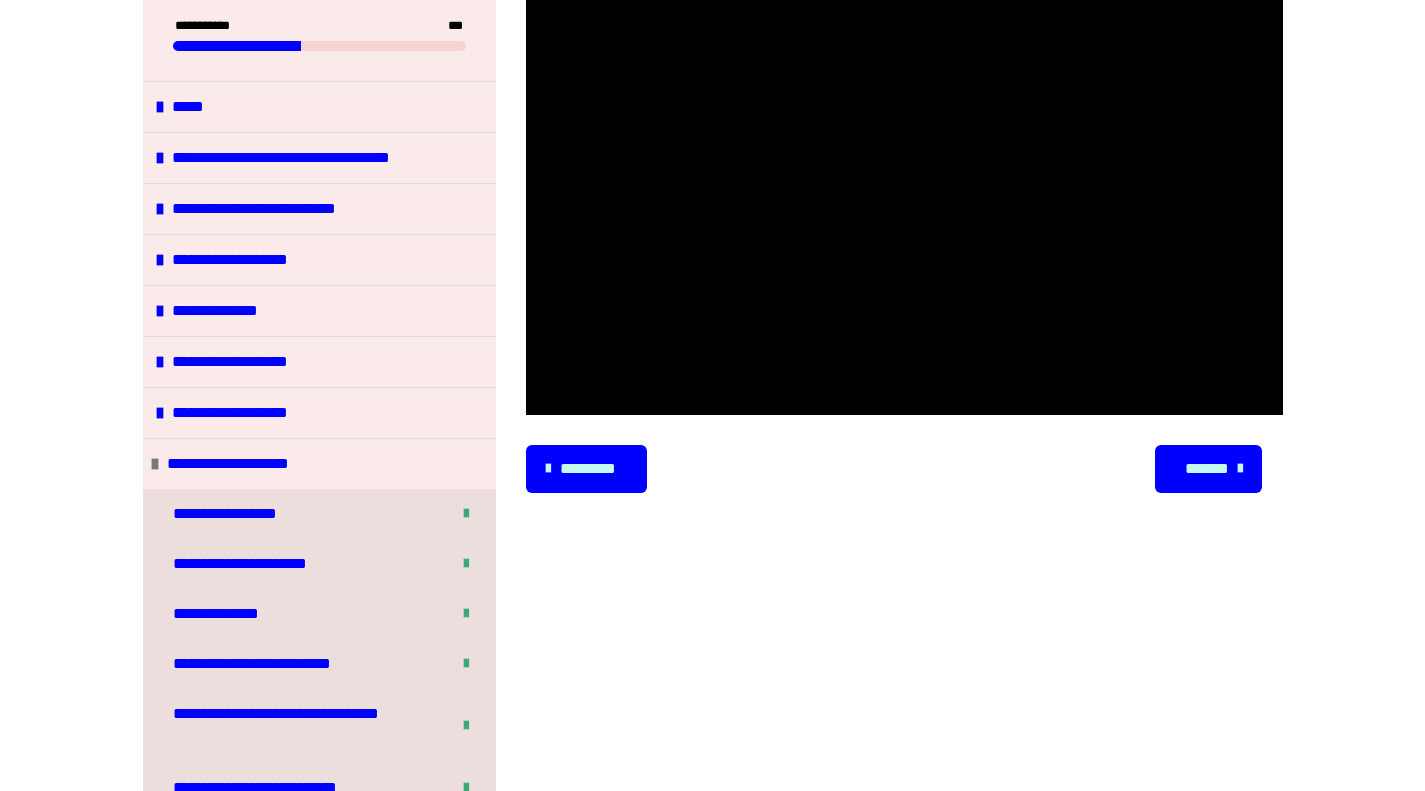 scroll, scrollTop: 0, scrollLeft: 0, axis: both 